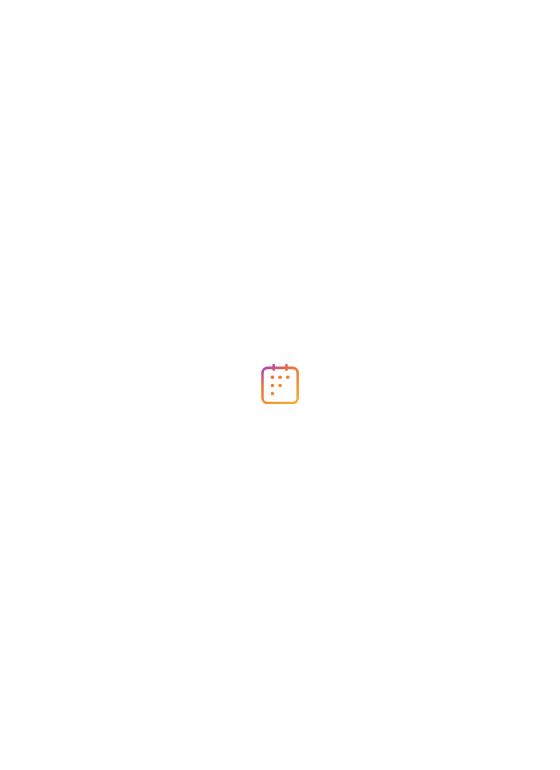 scroll, scrollTop: 0, scrollLeft: 0, axis: both 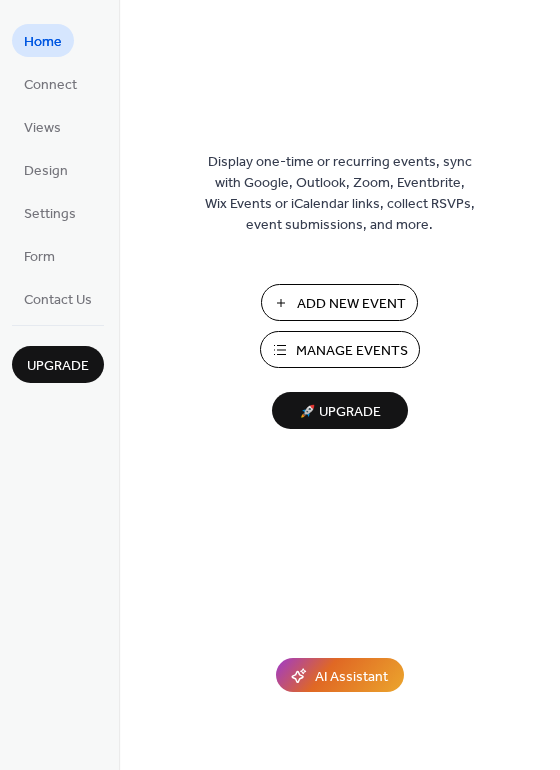 click on "Add New Event" at bounding box center (351, 304) 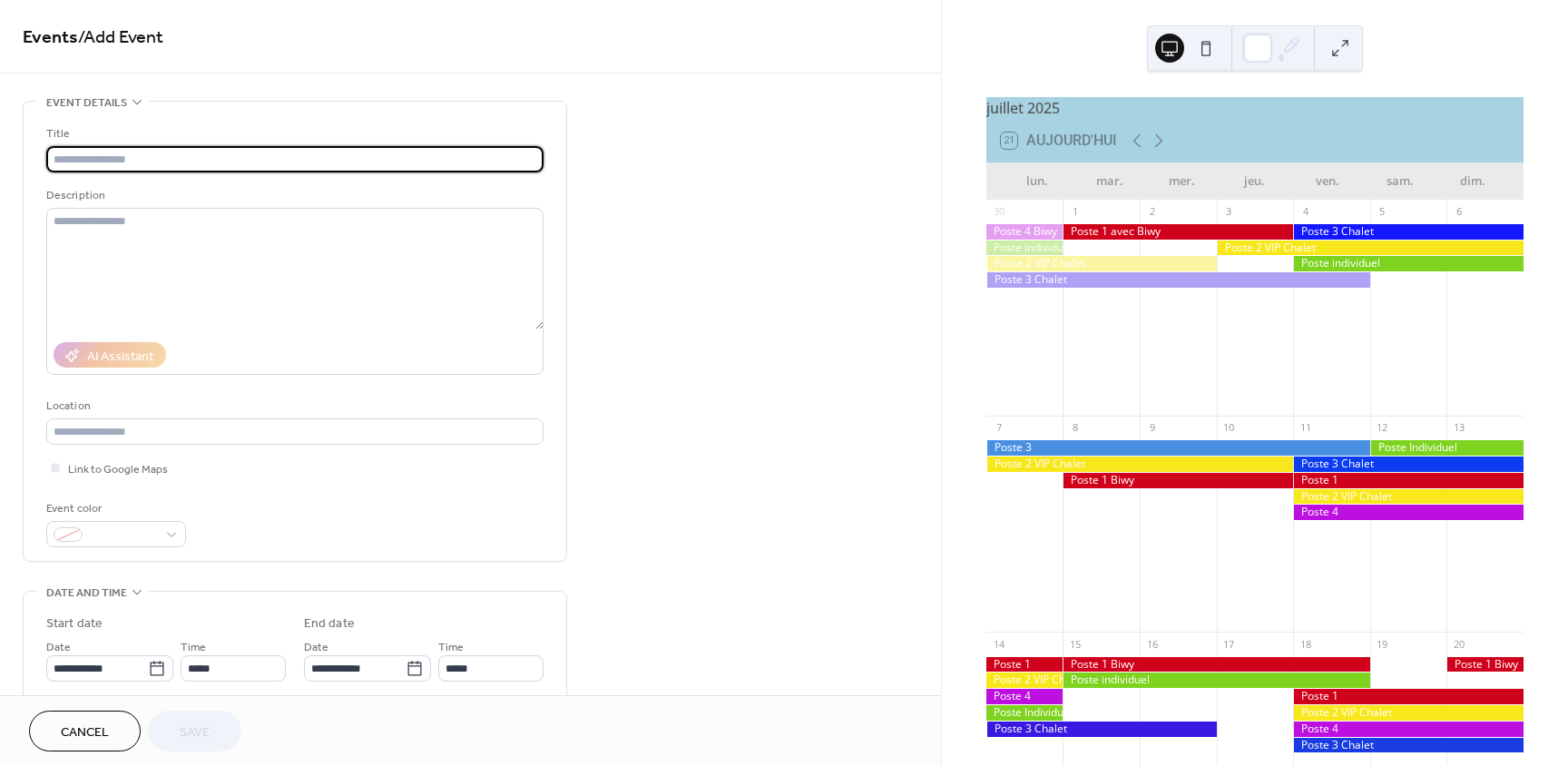 scroll, scrollTop: 0, scrollLeft: 0, axis: both 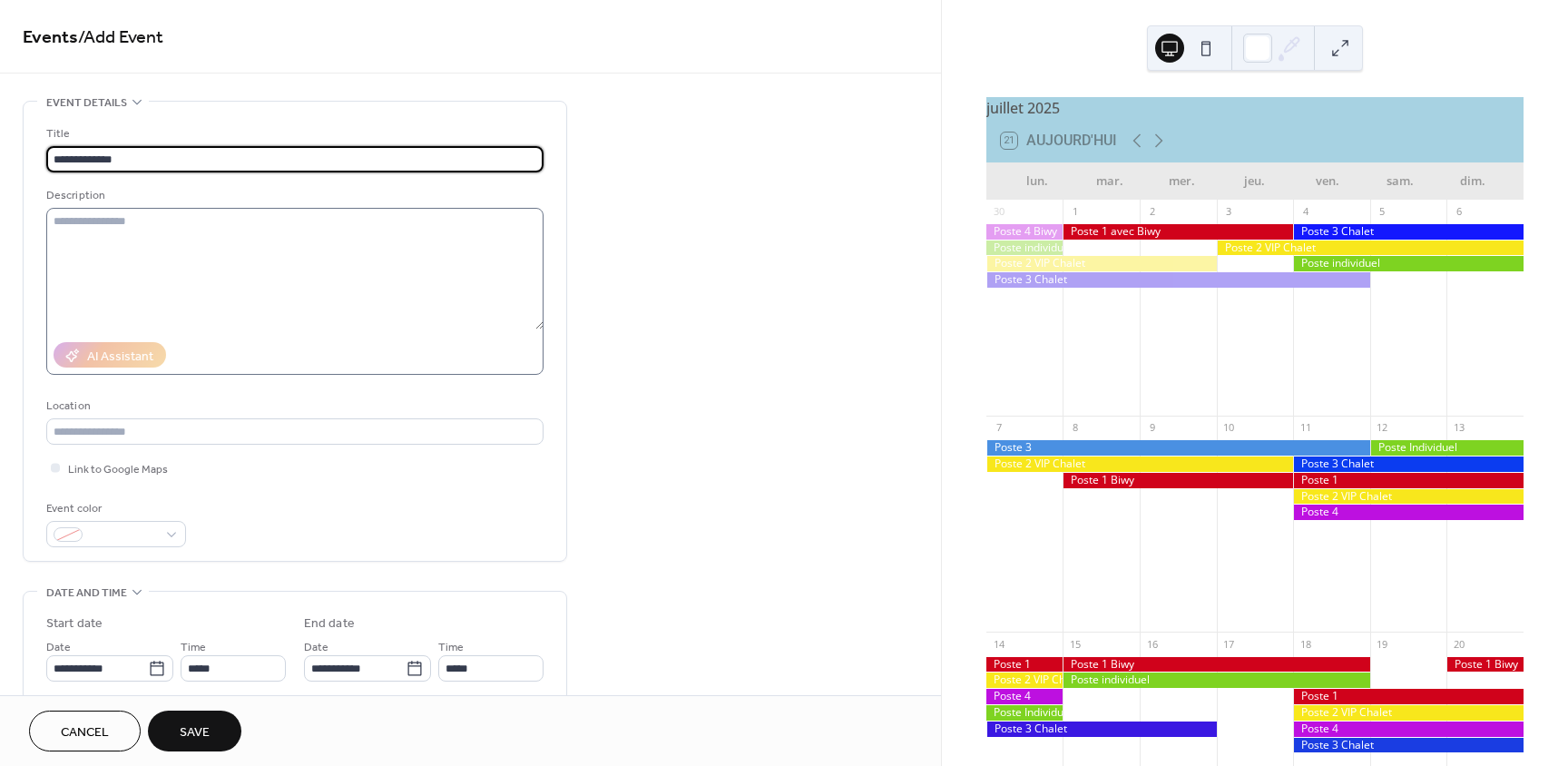 type on "**********" 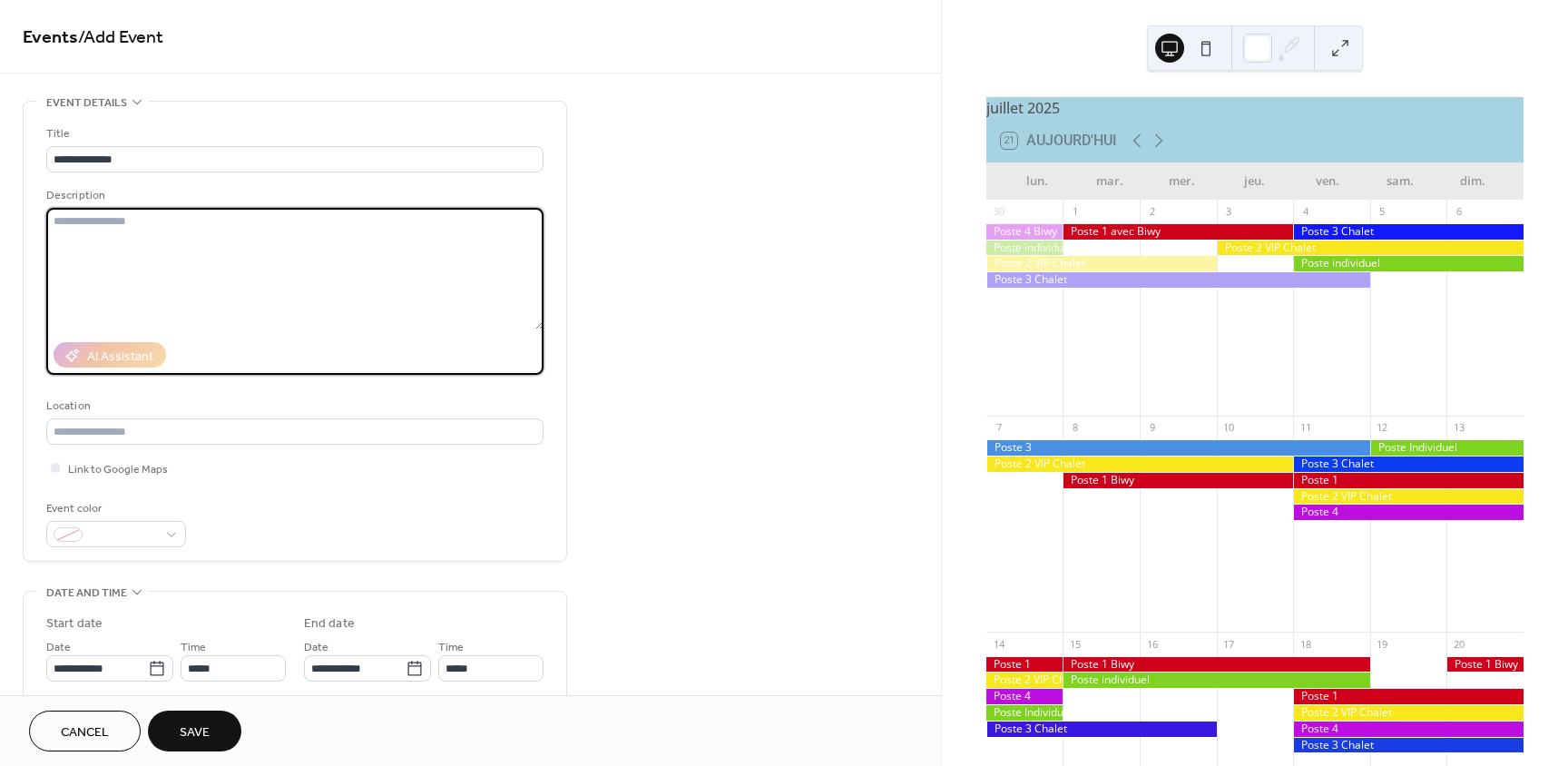 click at bounding box center [295, 269] 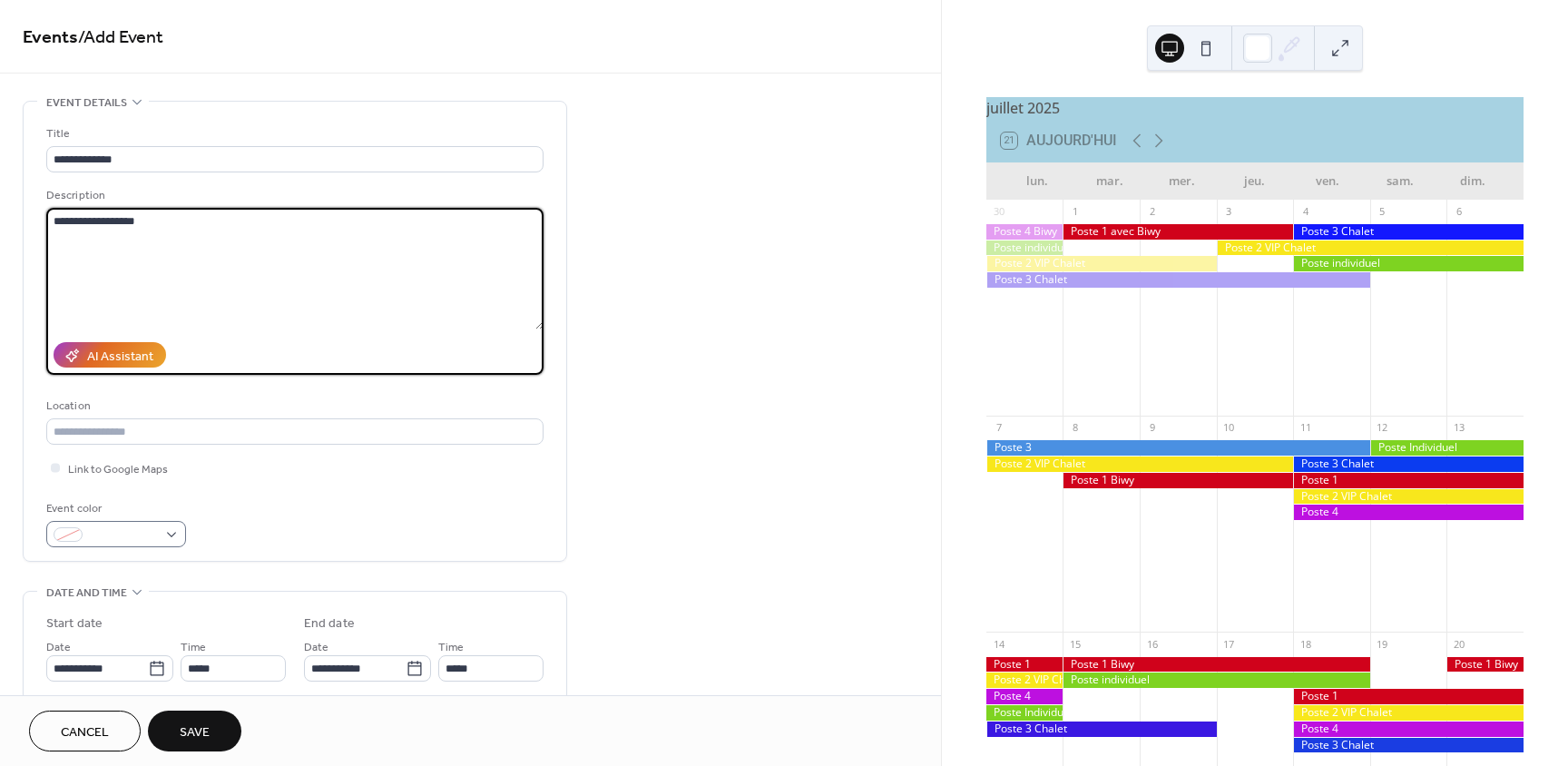 type on "**********" 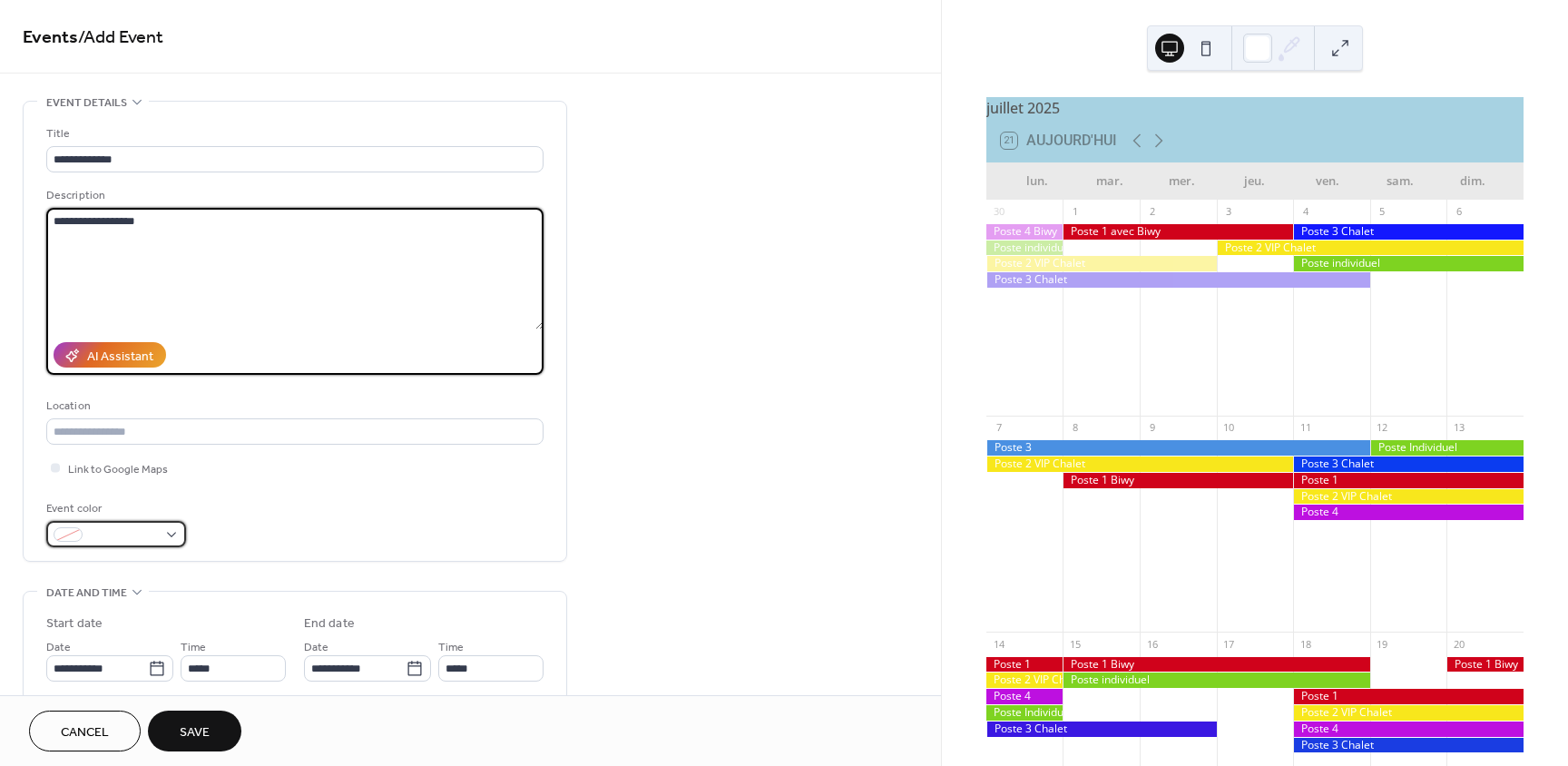click at bounding box center (116, 534) 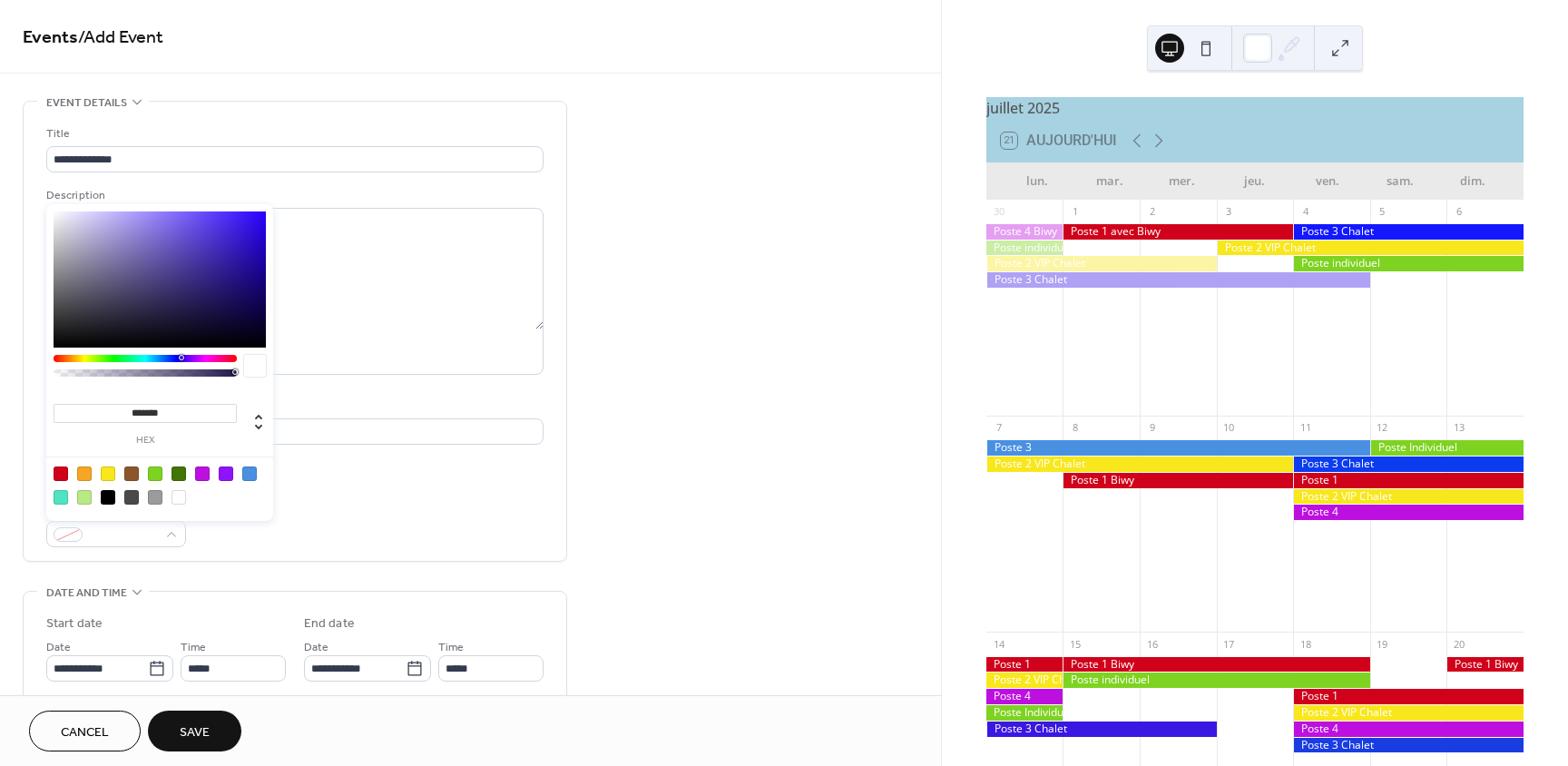 click at bounding box center [202, 474] 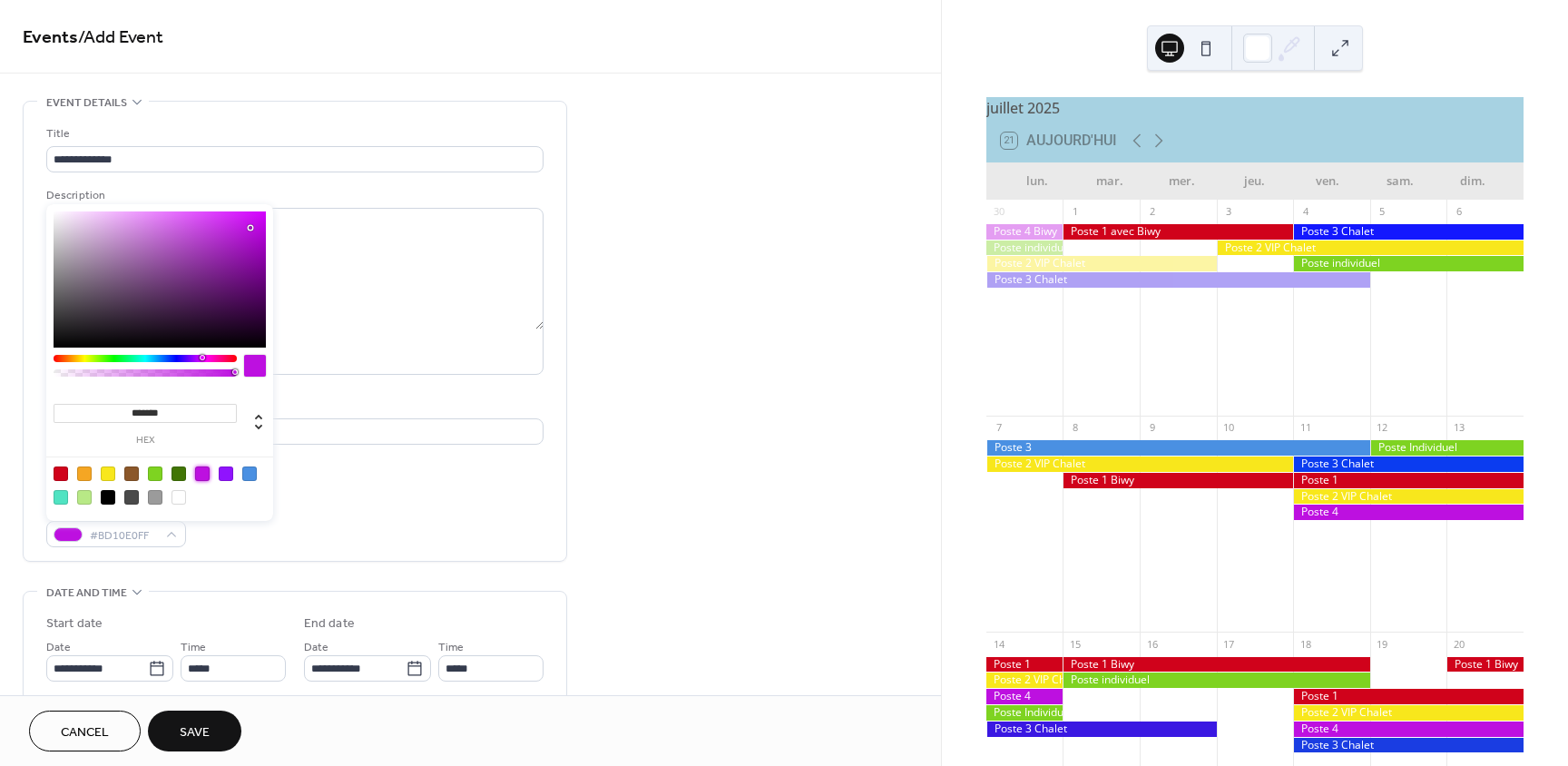click on "Event color #BD10E0FF" at bounding box center (295, 523) 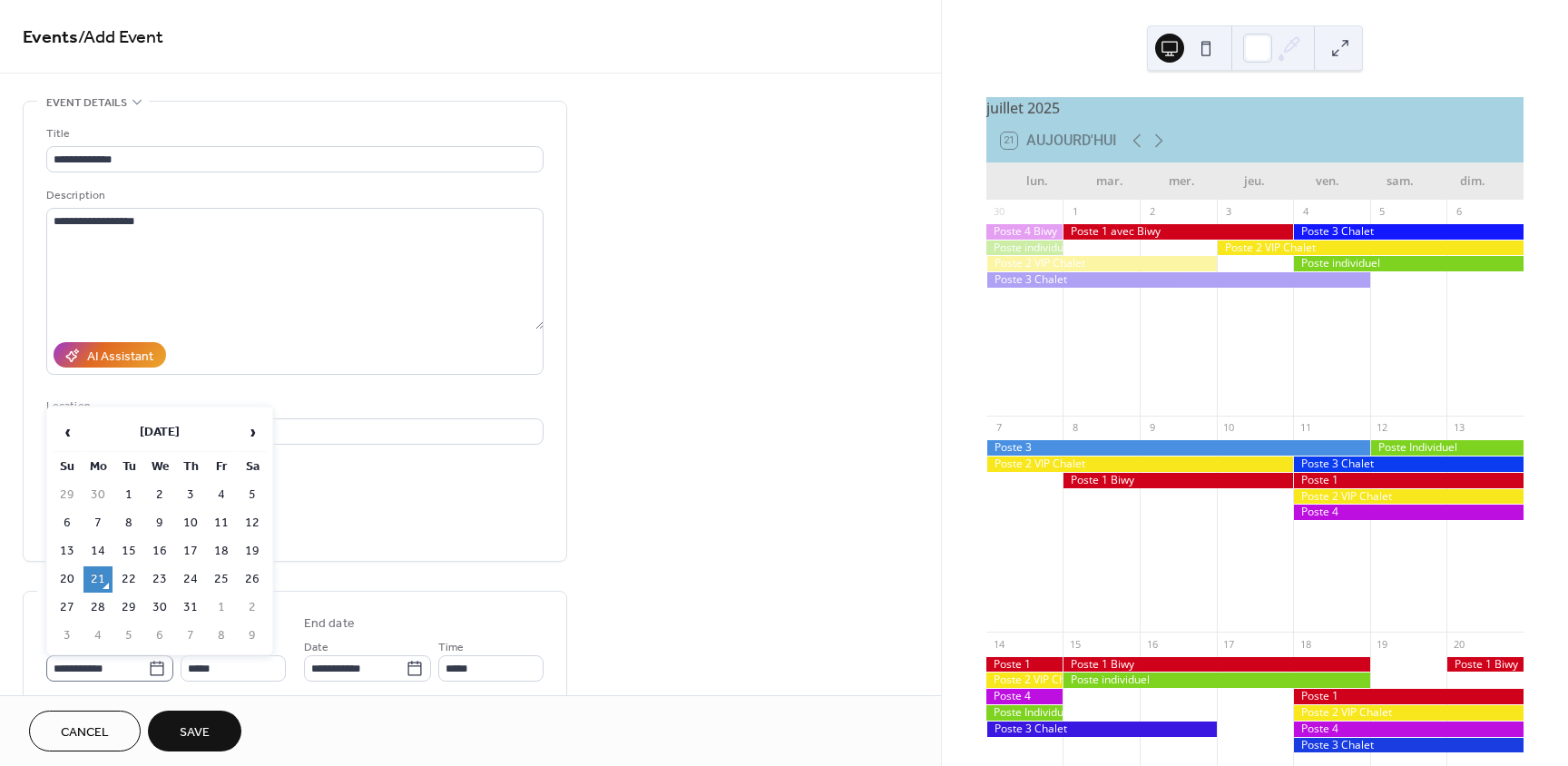click 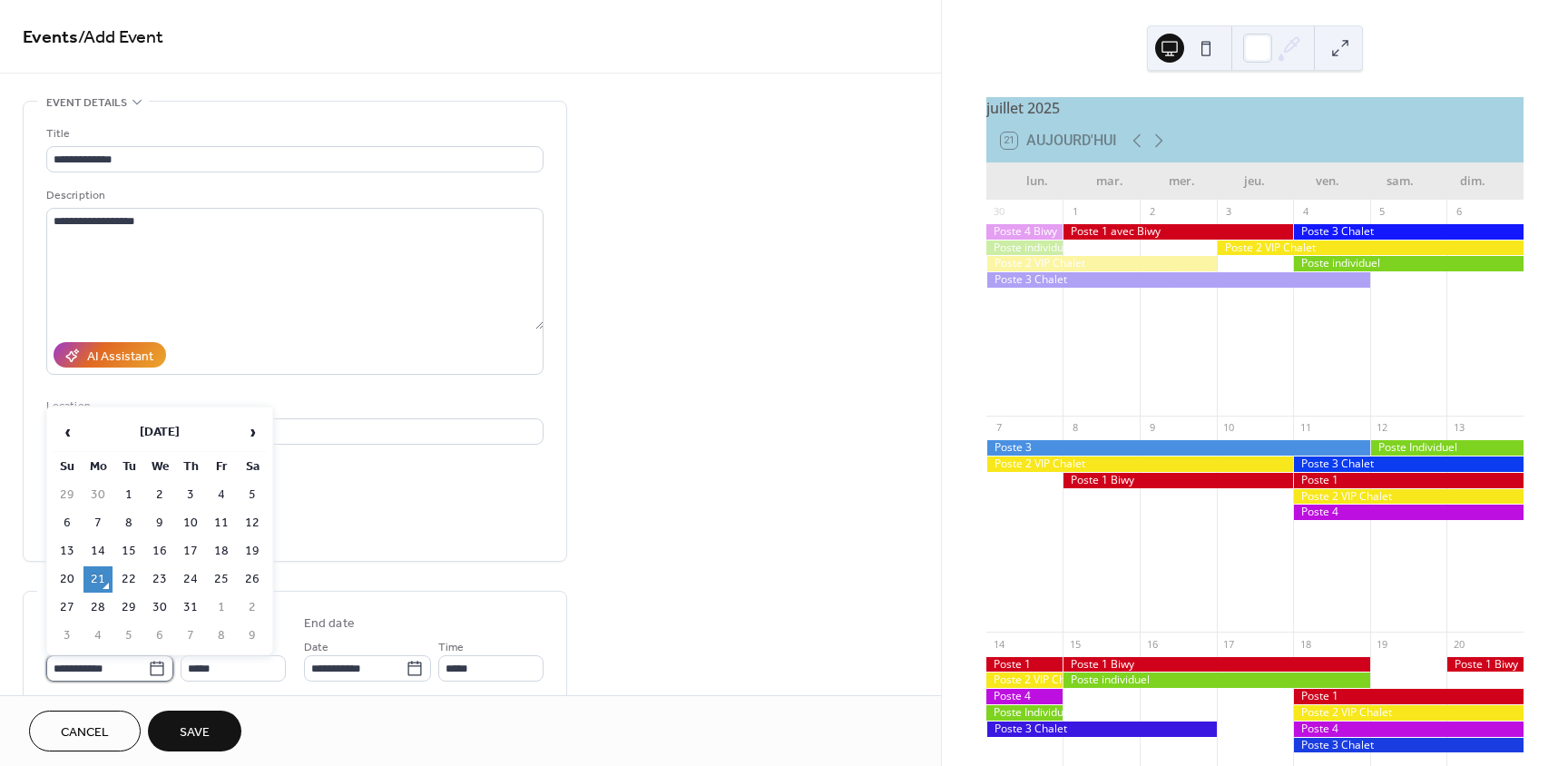 click on "**********" at bounding box center [97, 668] 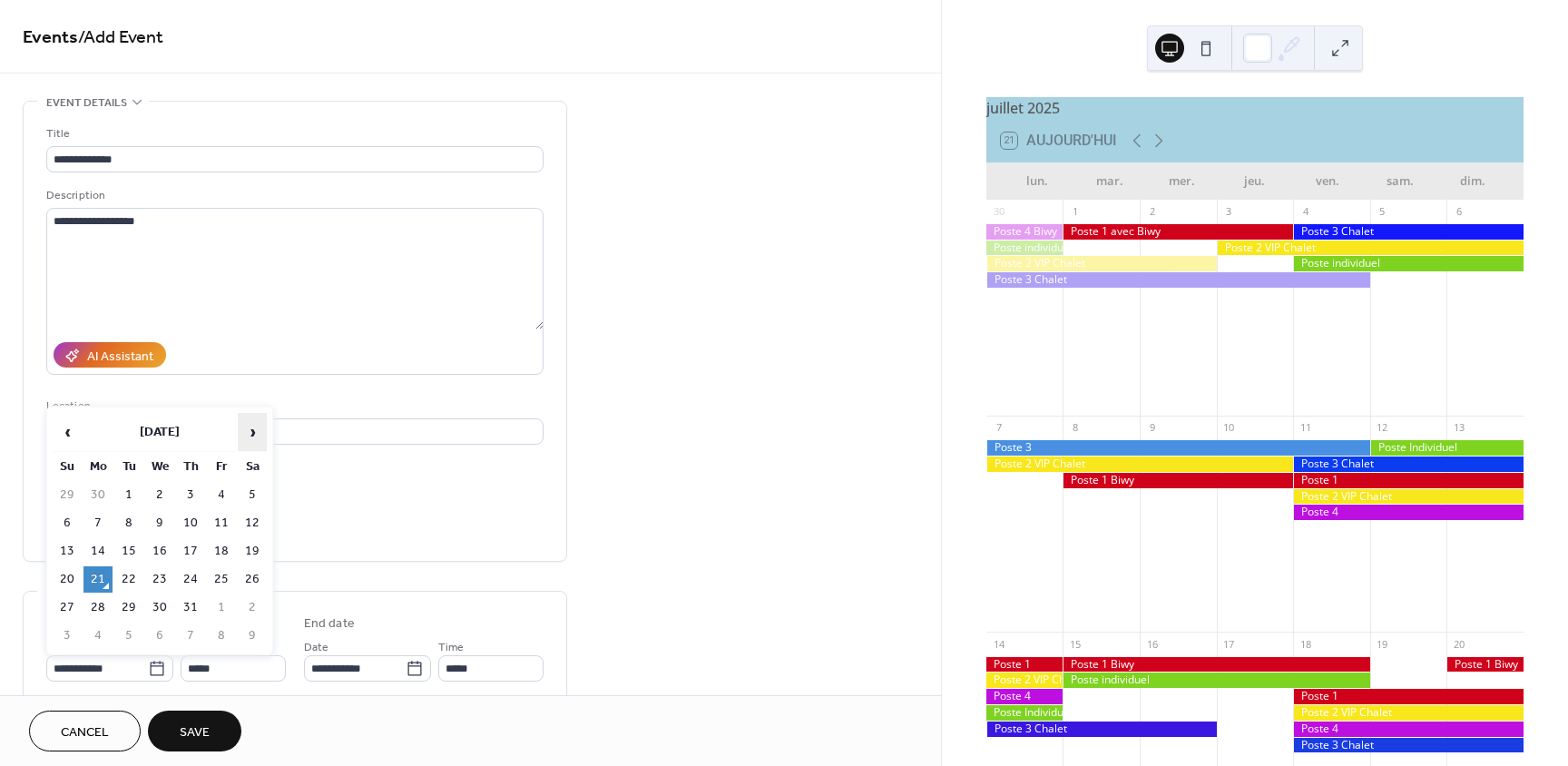 click on "›" at bounding box center (252, 432) 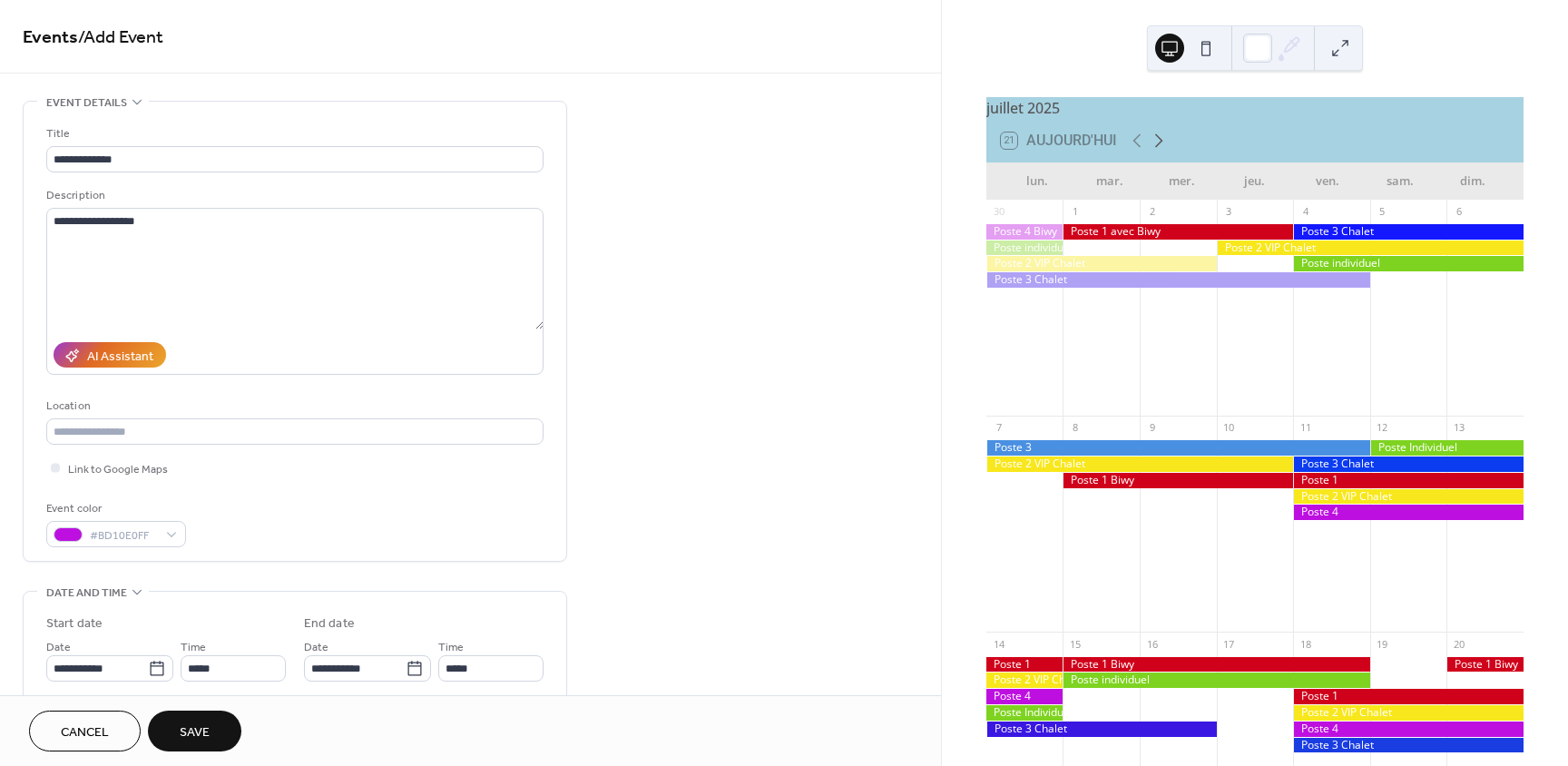 click 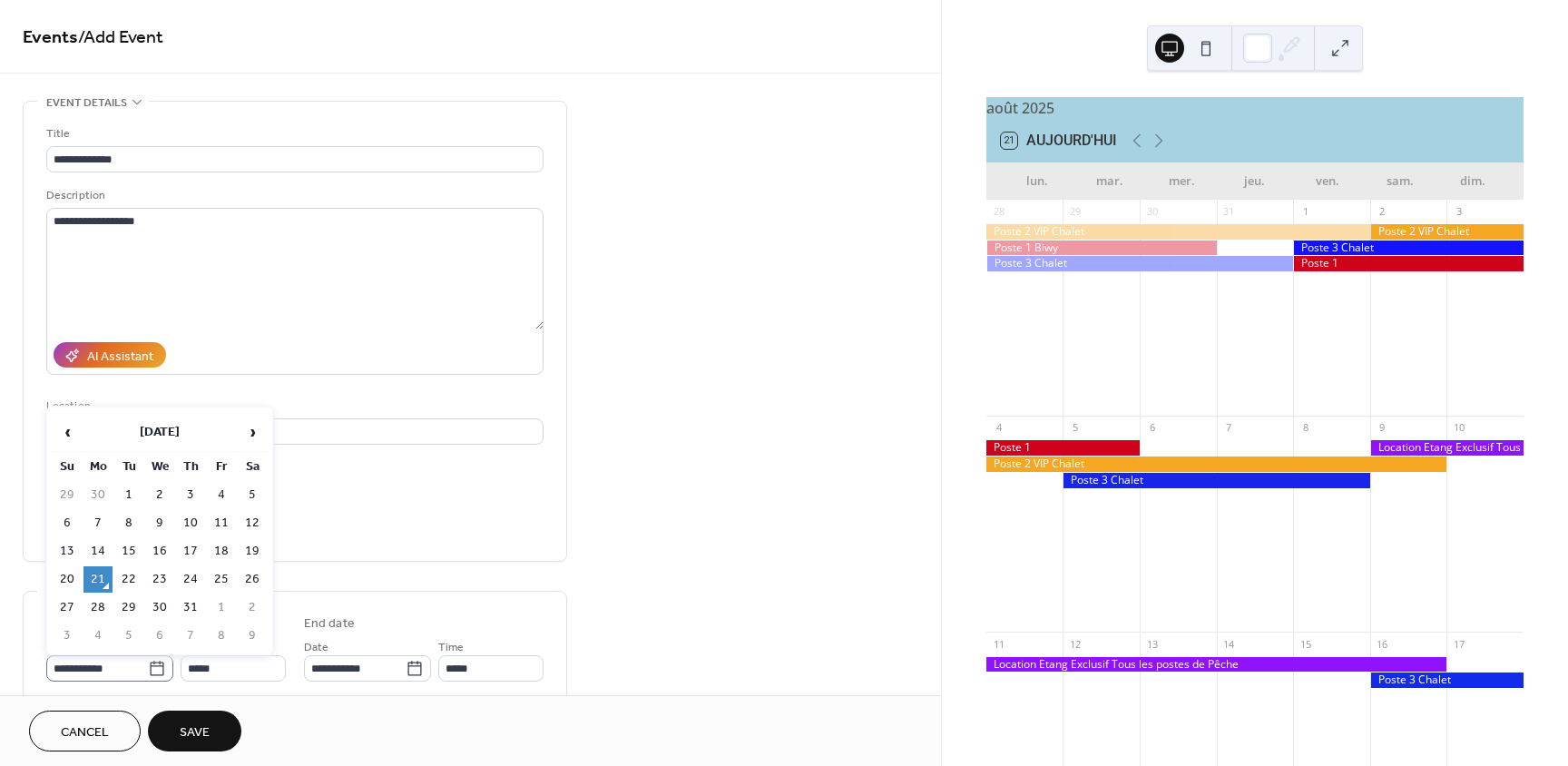 click 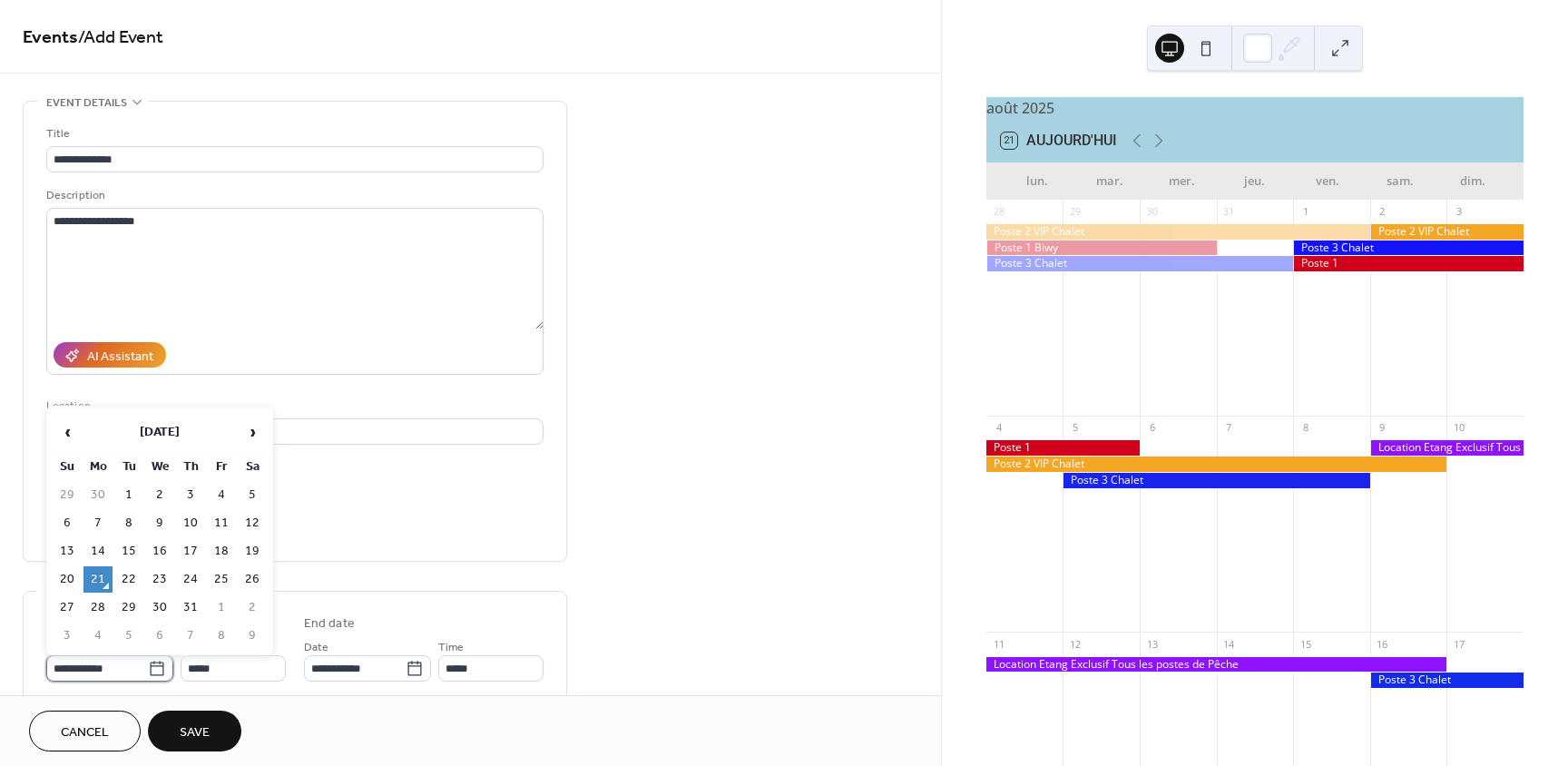click on "**********" at bounding box center (97, 668) 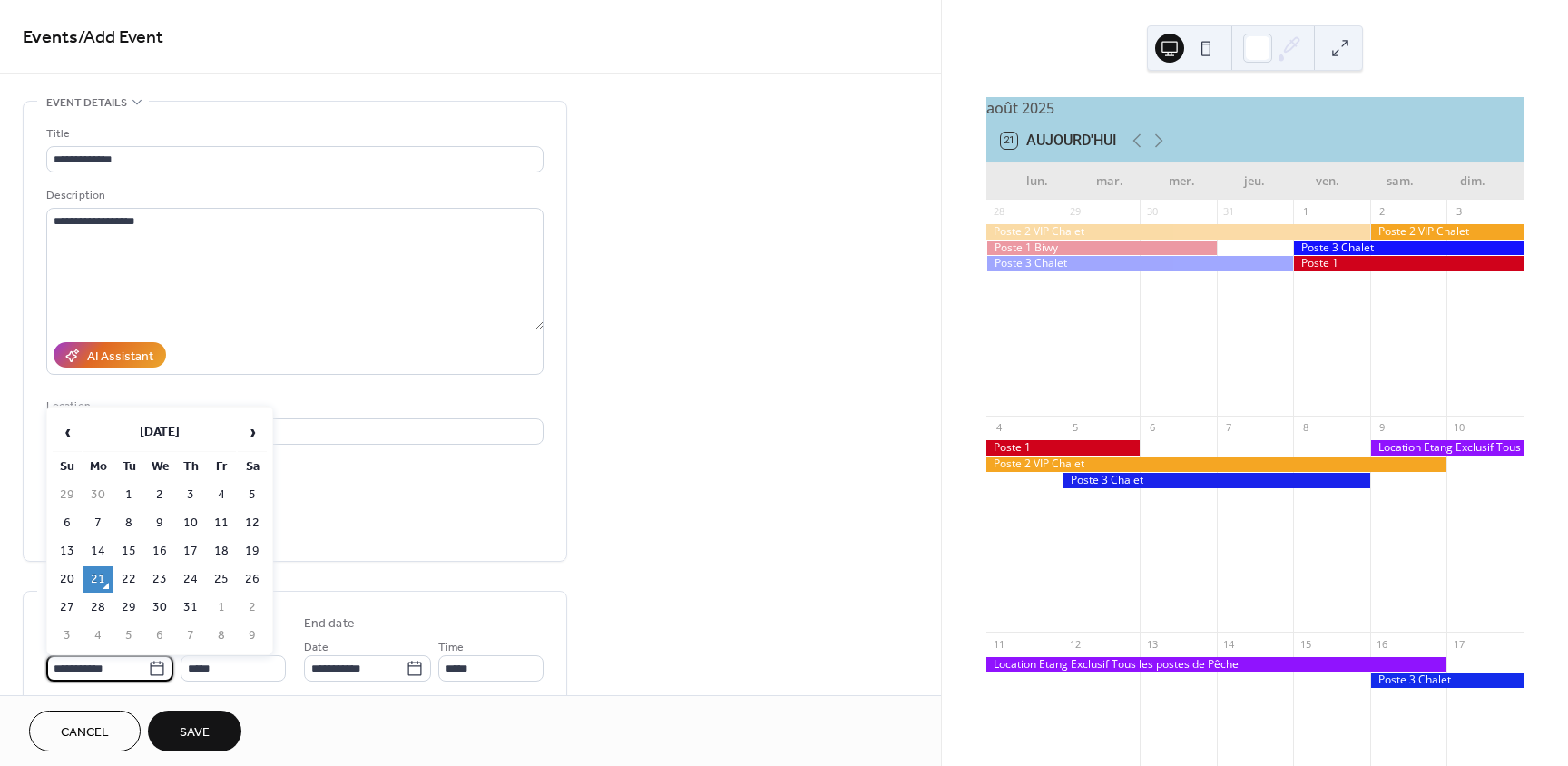 click on "4" at bounding box center (221, 495) 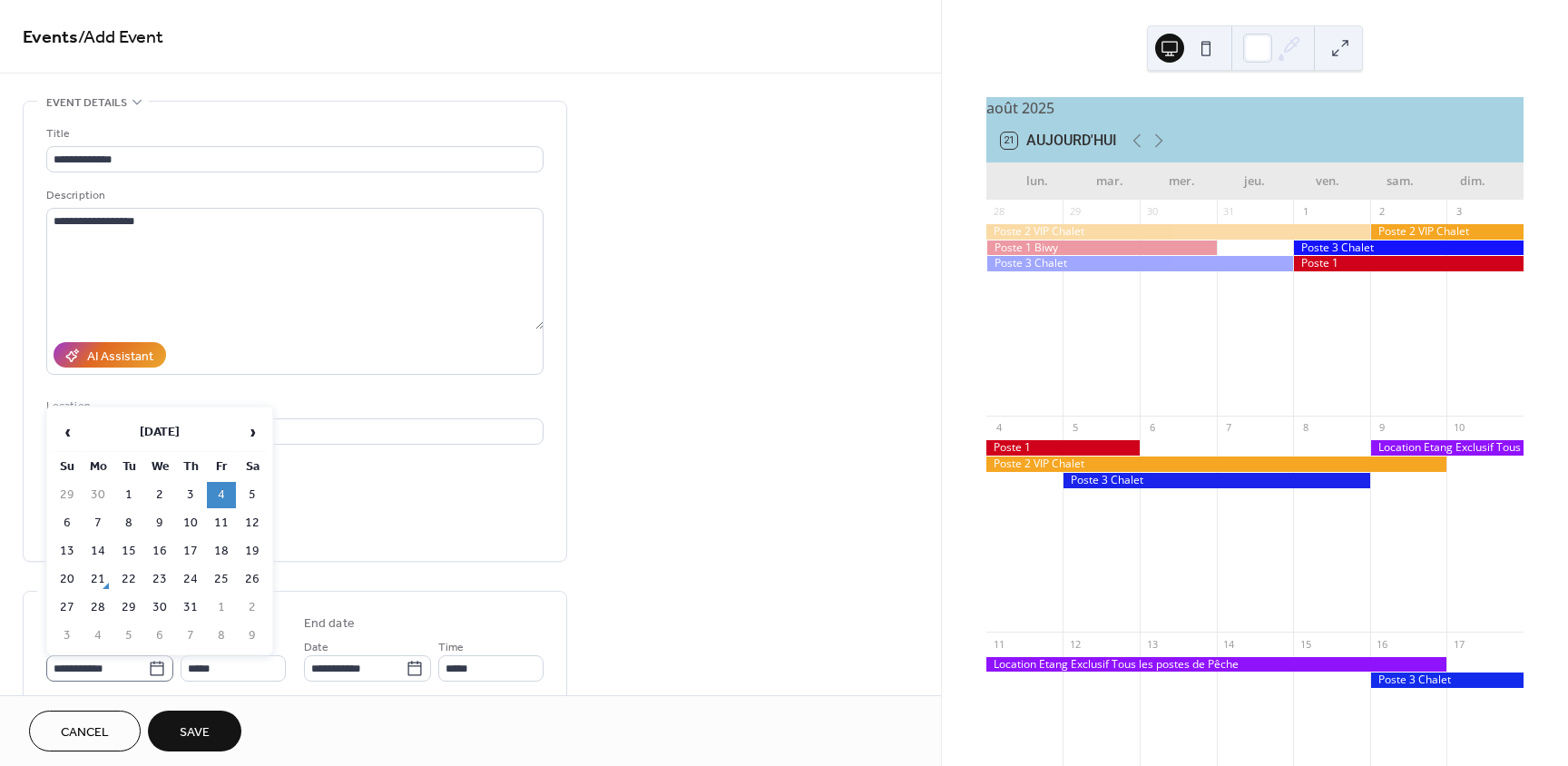 click 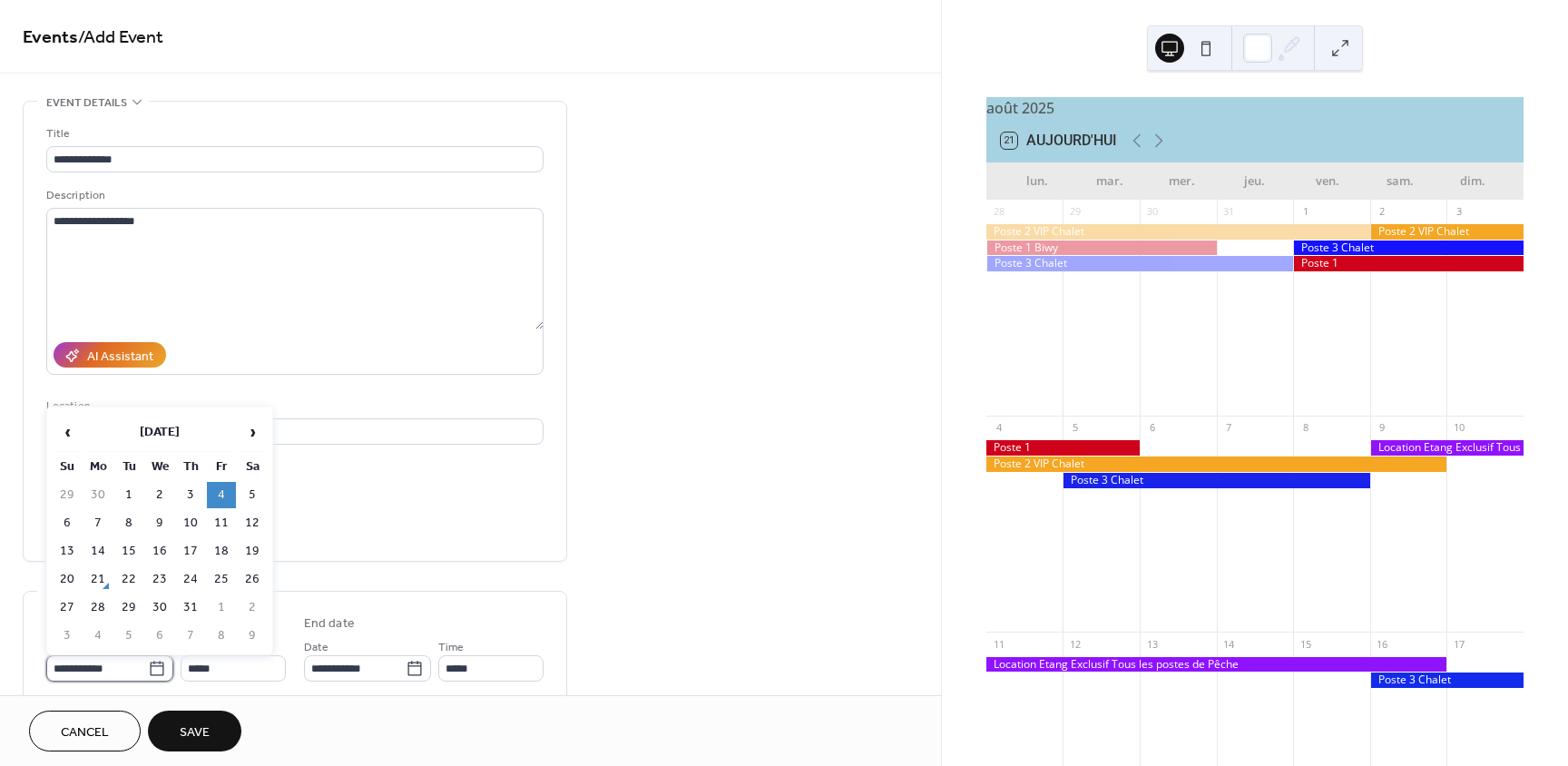 click on "**********" at bounding box center [97, 668] 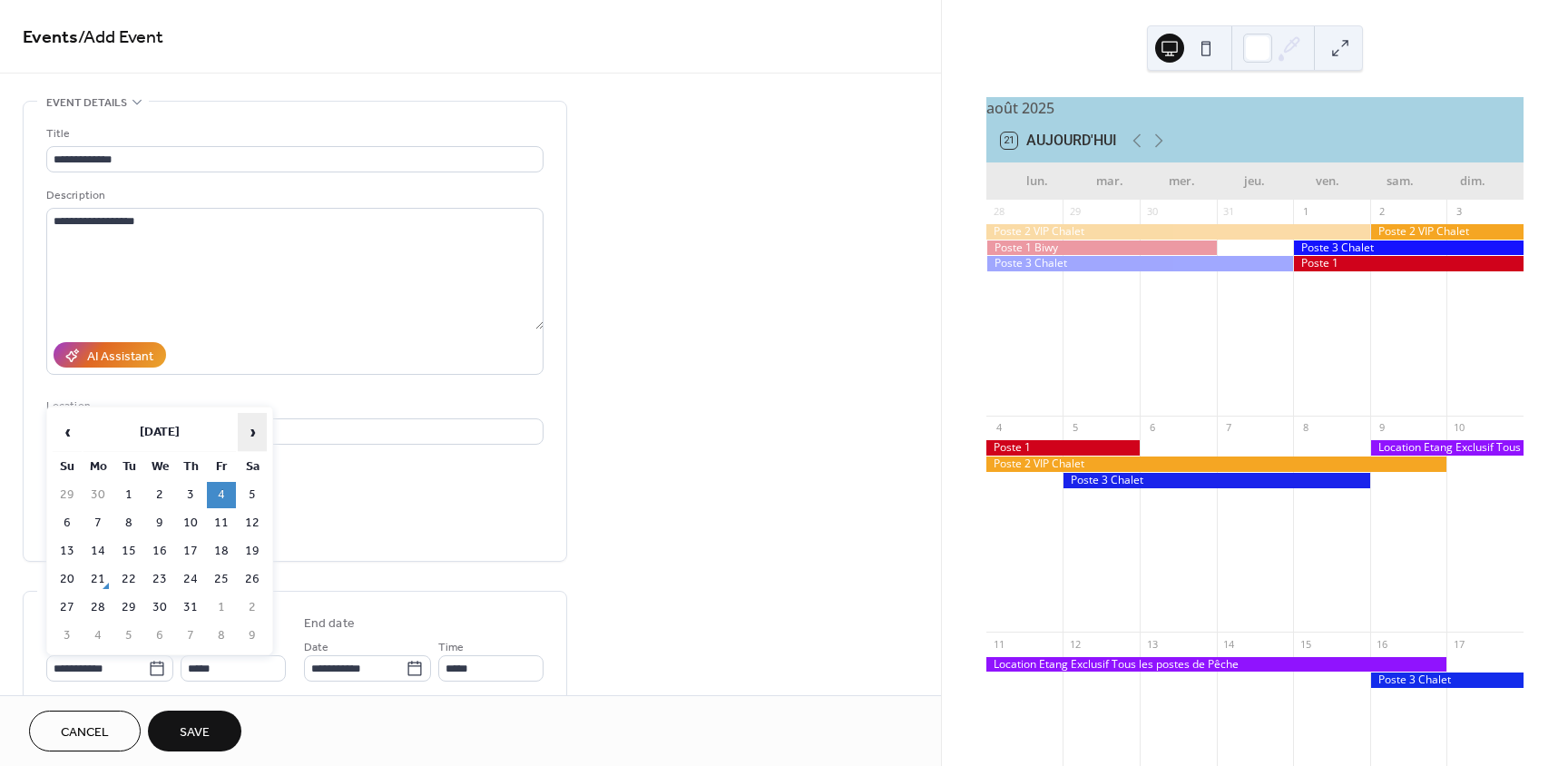 click on "›" at bounding box center (252, 432) 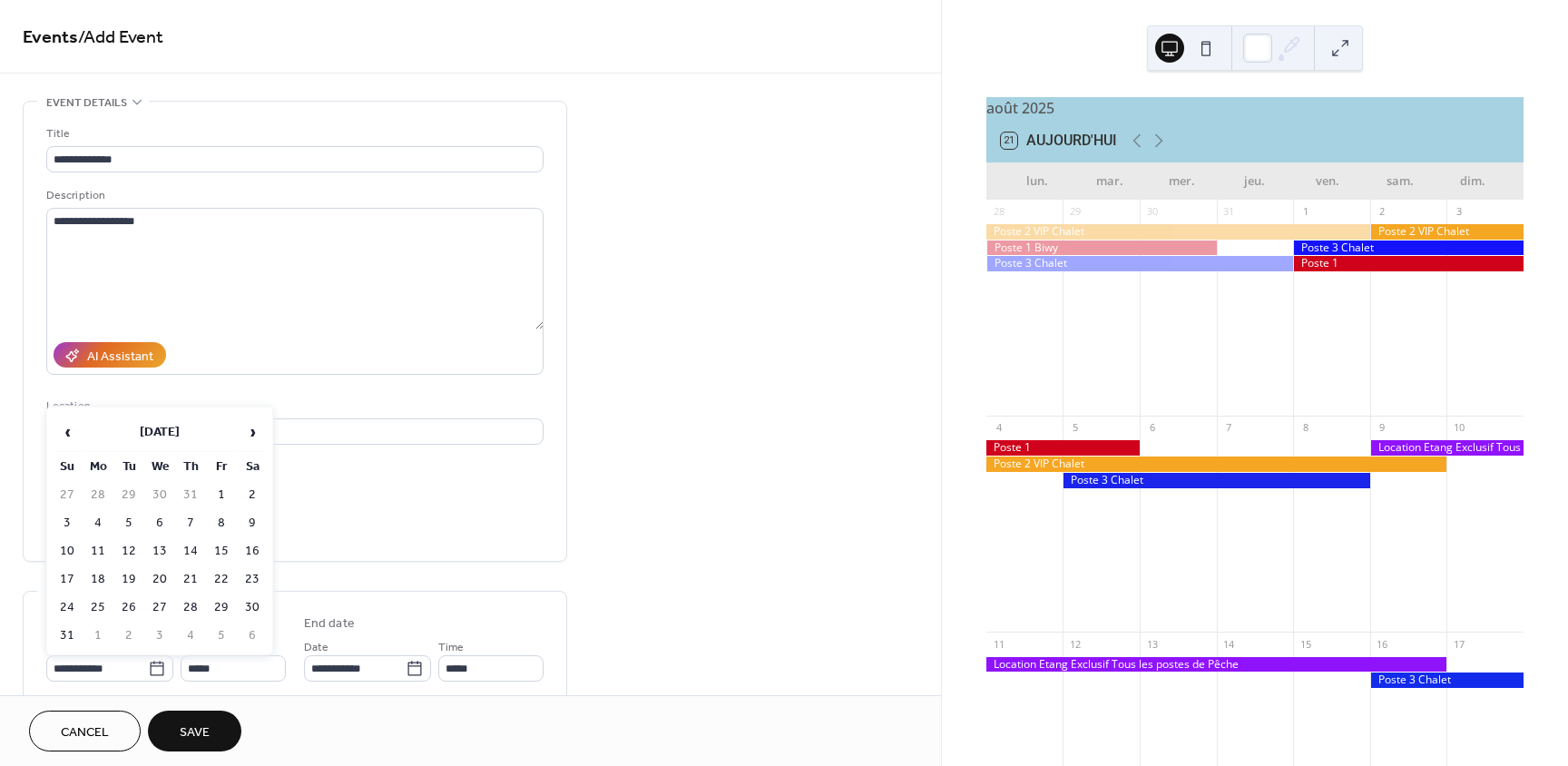 click on "4" at bounding box center [98, 523] 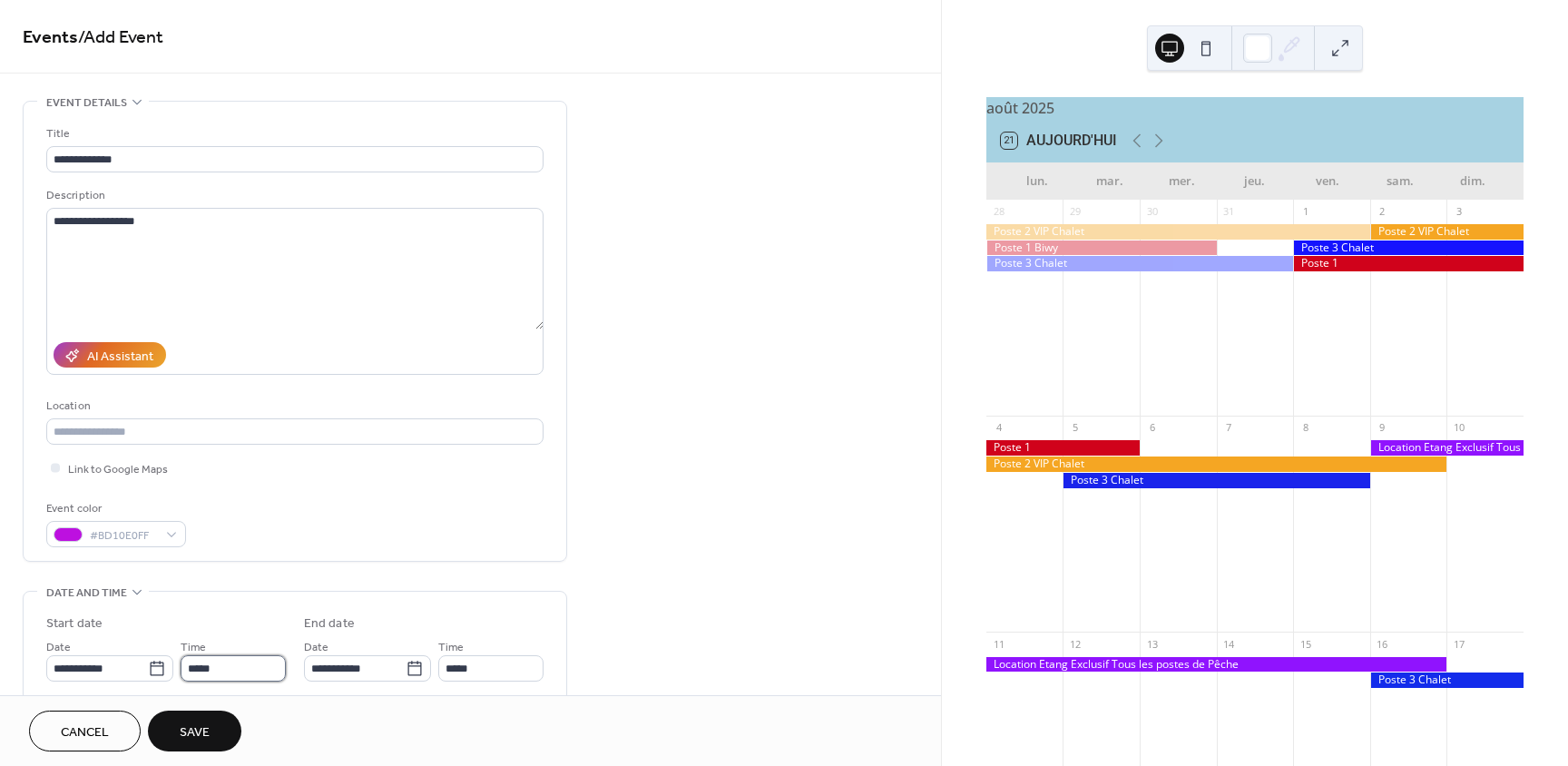 click on "*****" at bounding box center [233, 668] 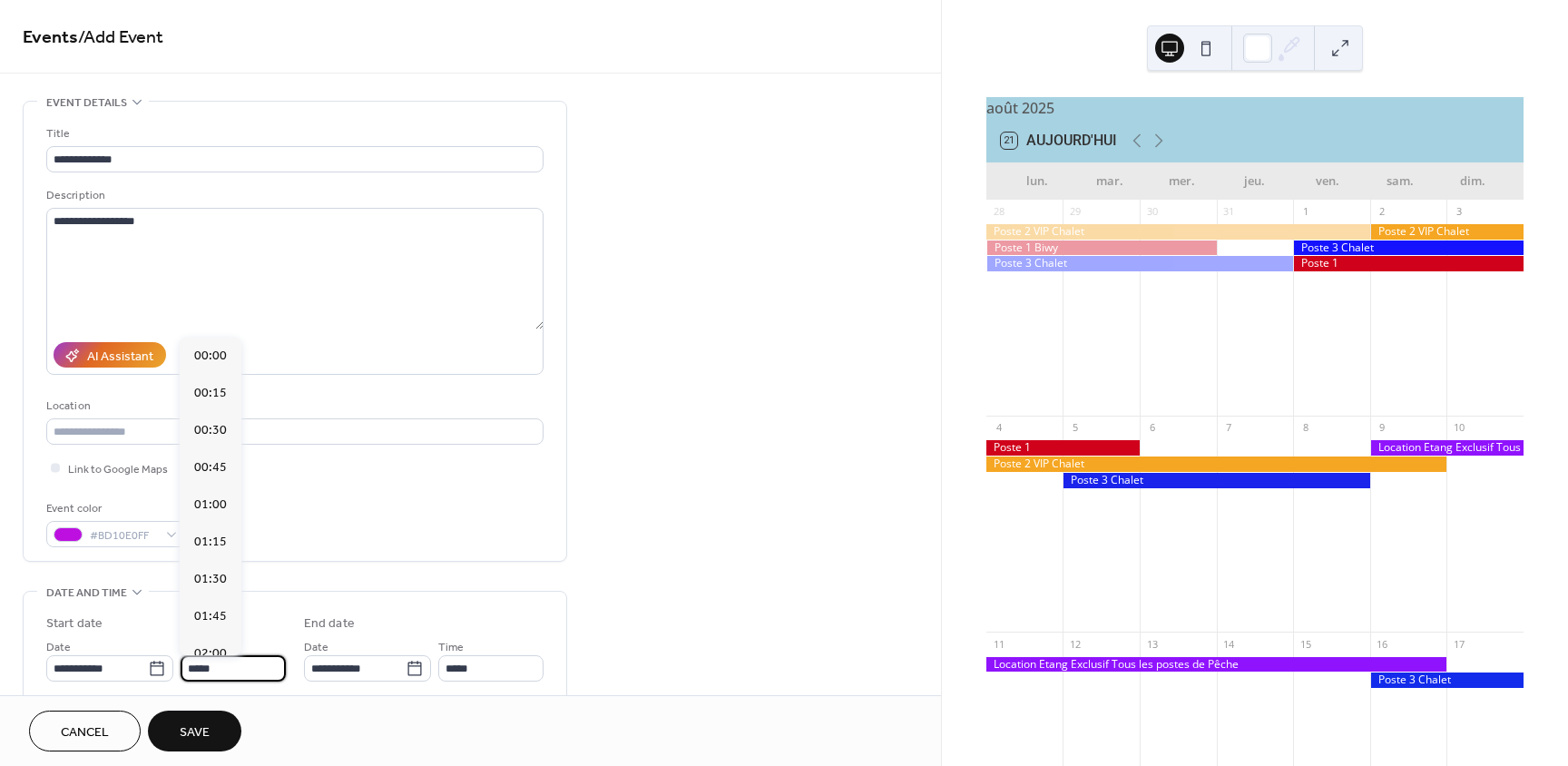 scroll, scrollTop: 1786, scrollLeft: 0, axis: vertical 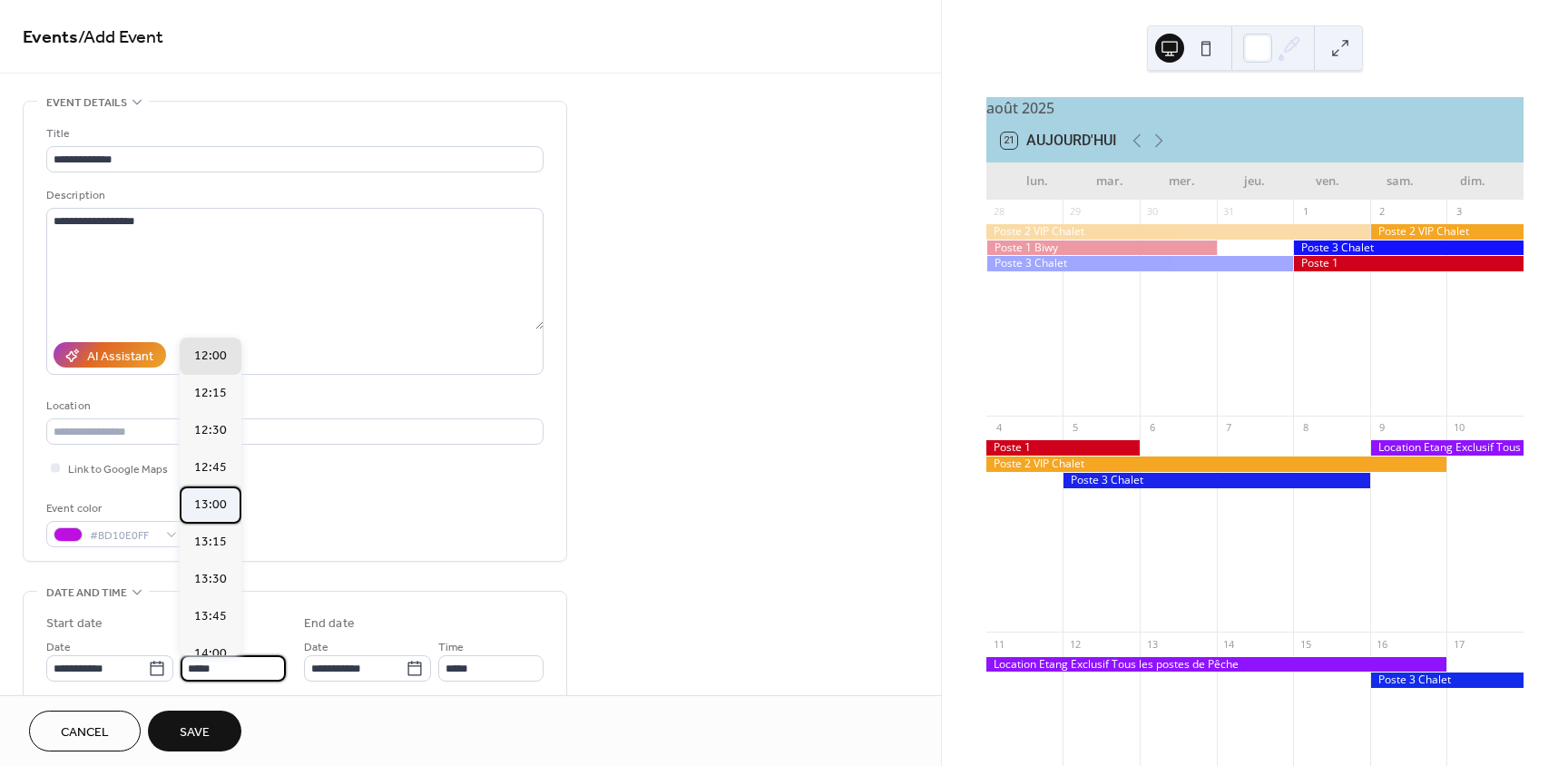 click on "13:00" at bounding box center (211, 505) 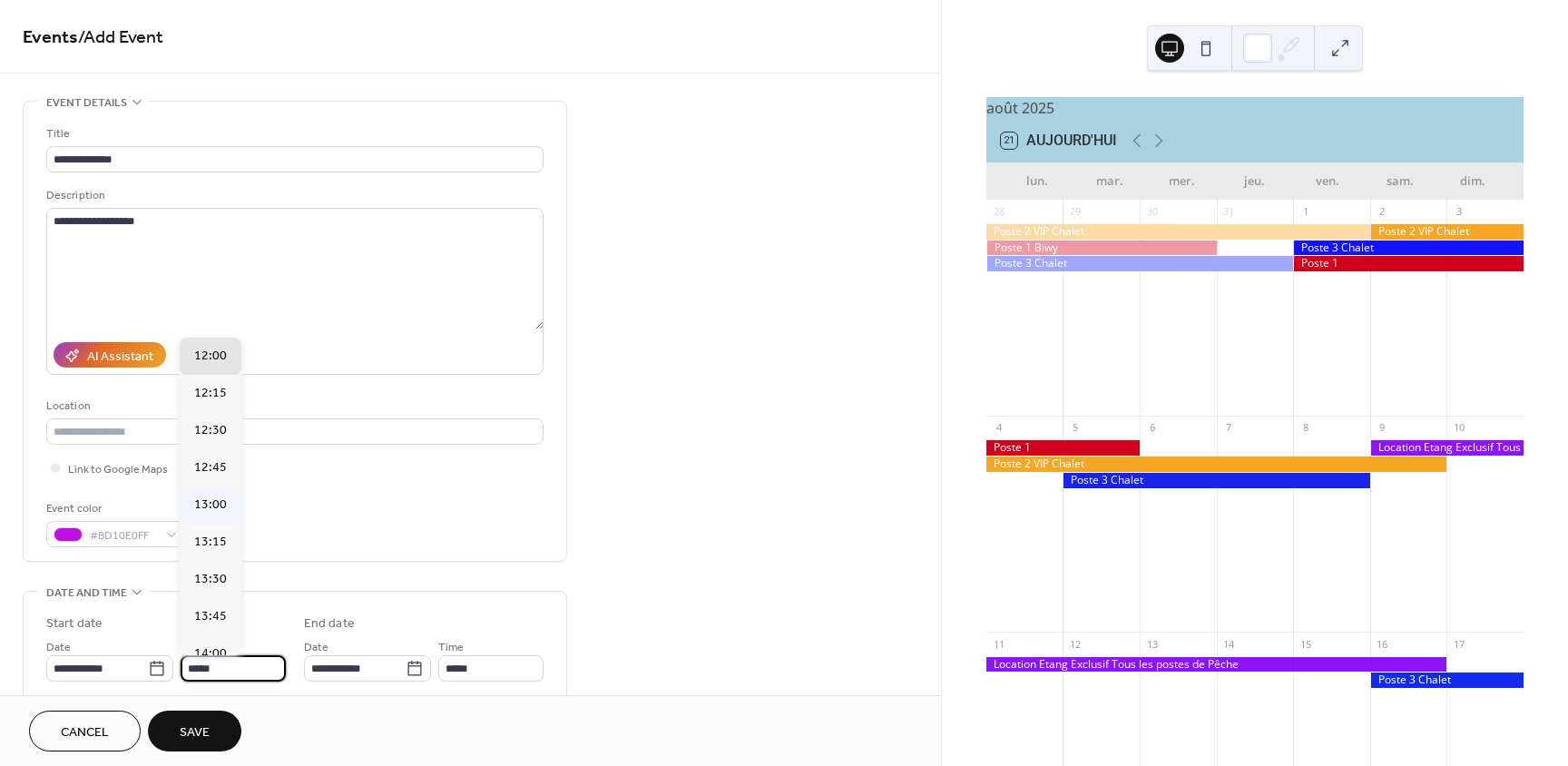 type on "*****" 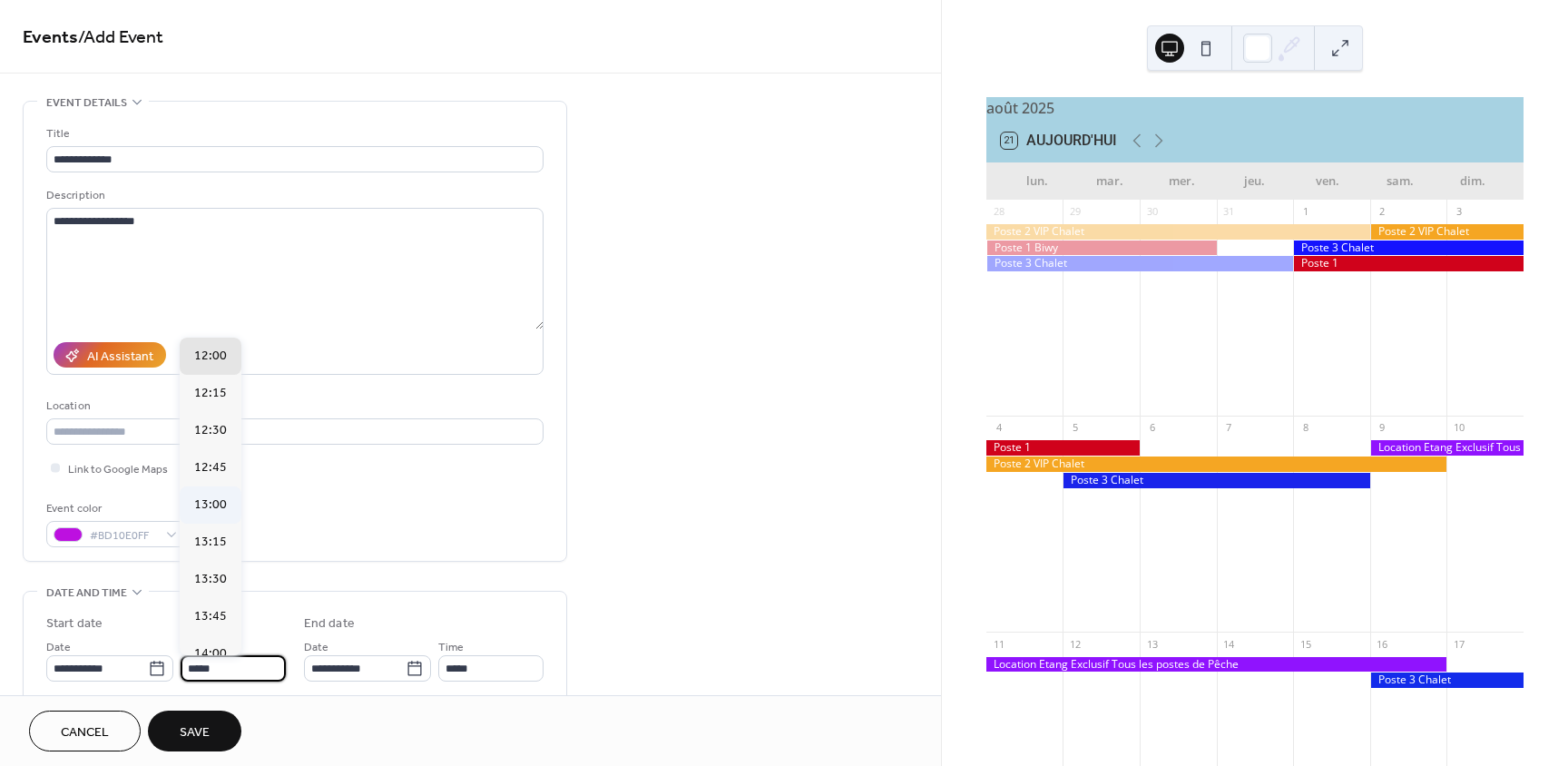 type on "*****" 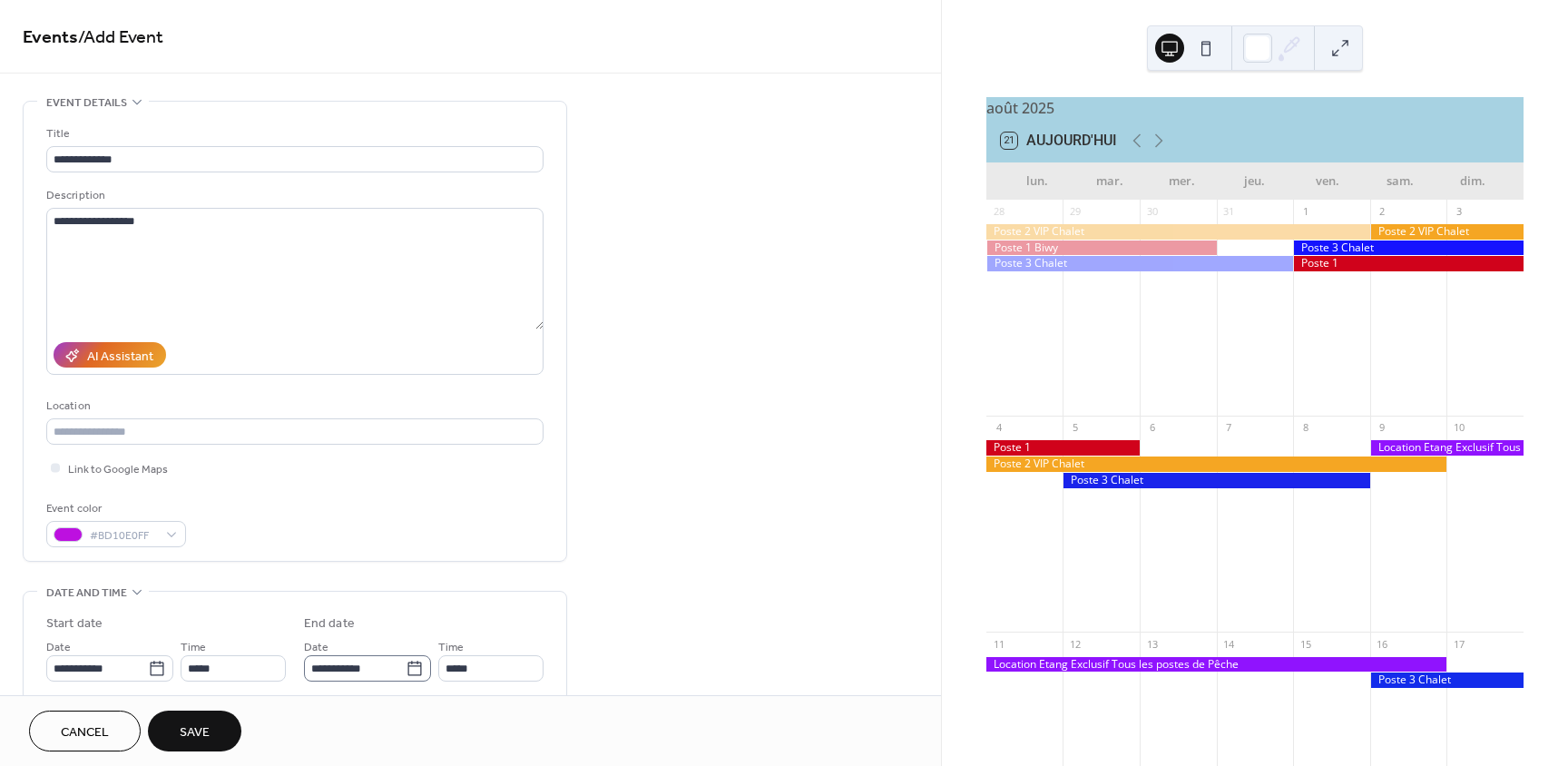 click 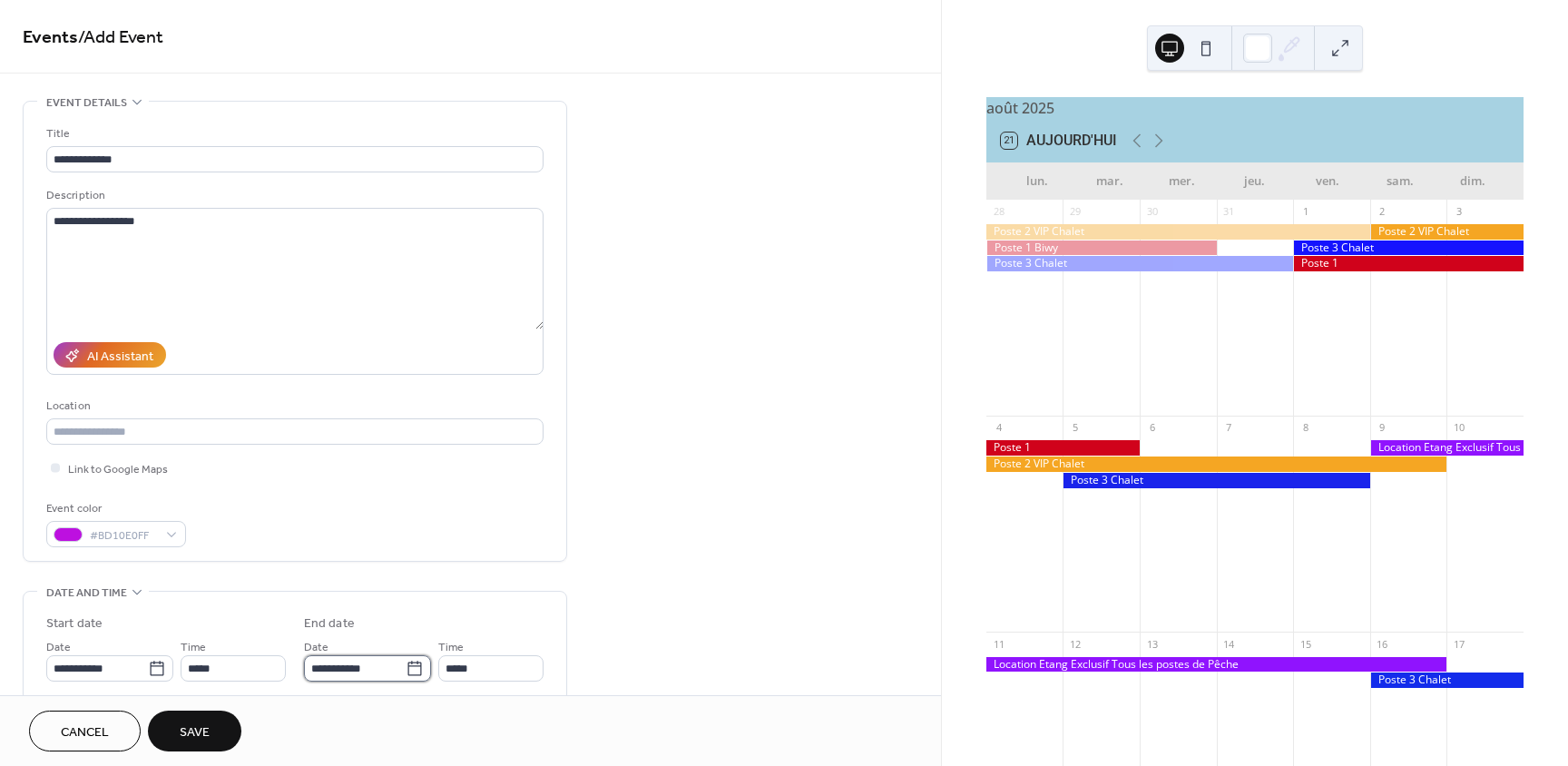 click on "**********" at bounding box center (355, 668) 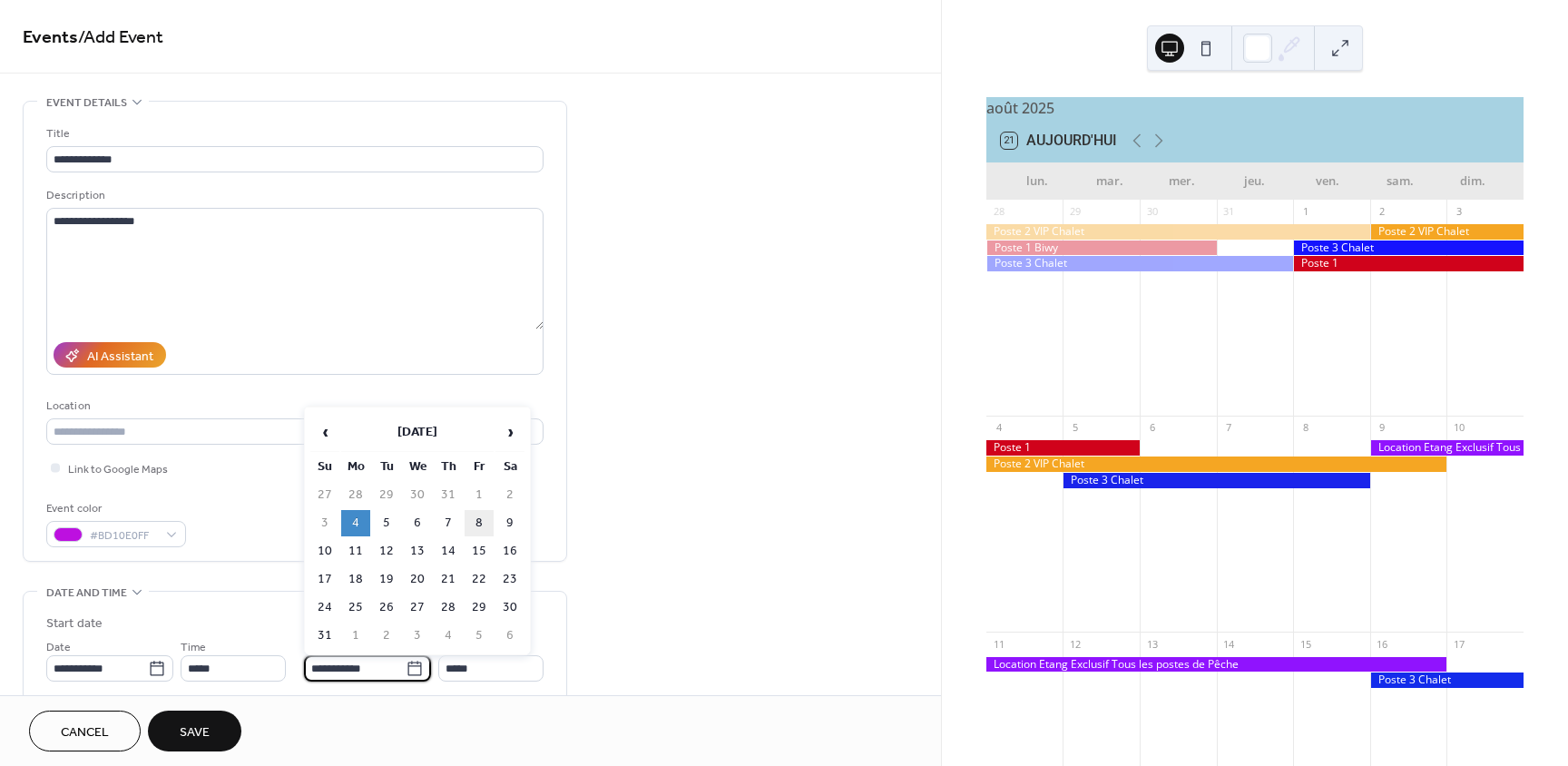 click on "8" at bounding box center [479, 523] 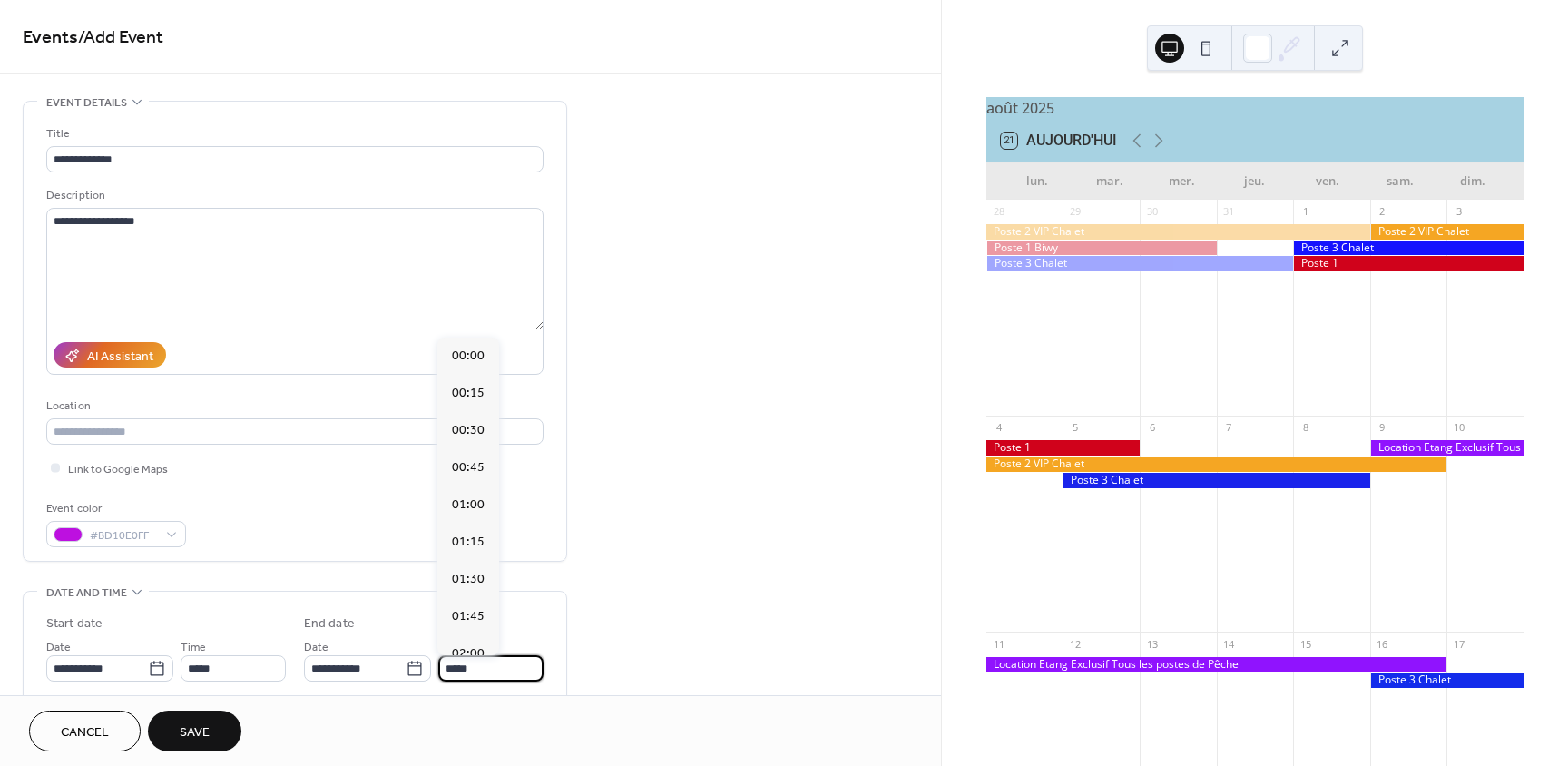 click on "*****" at bounding box center [491, 668] 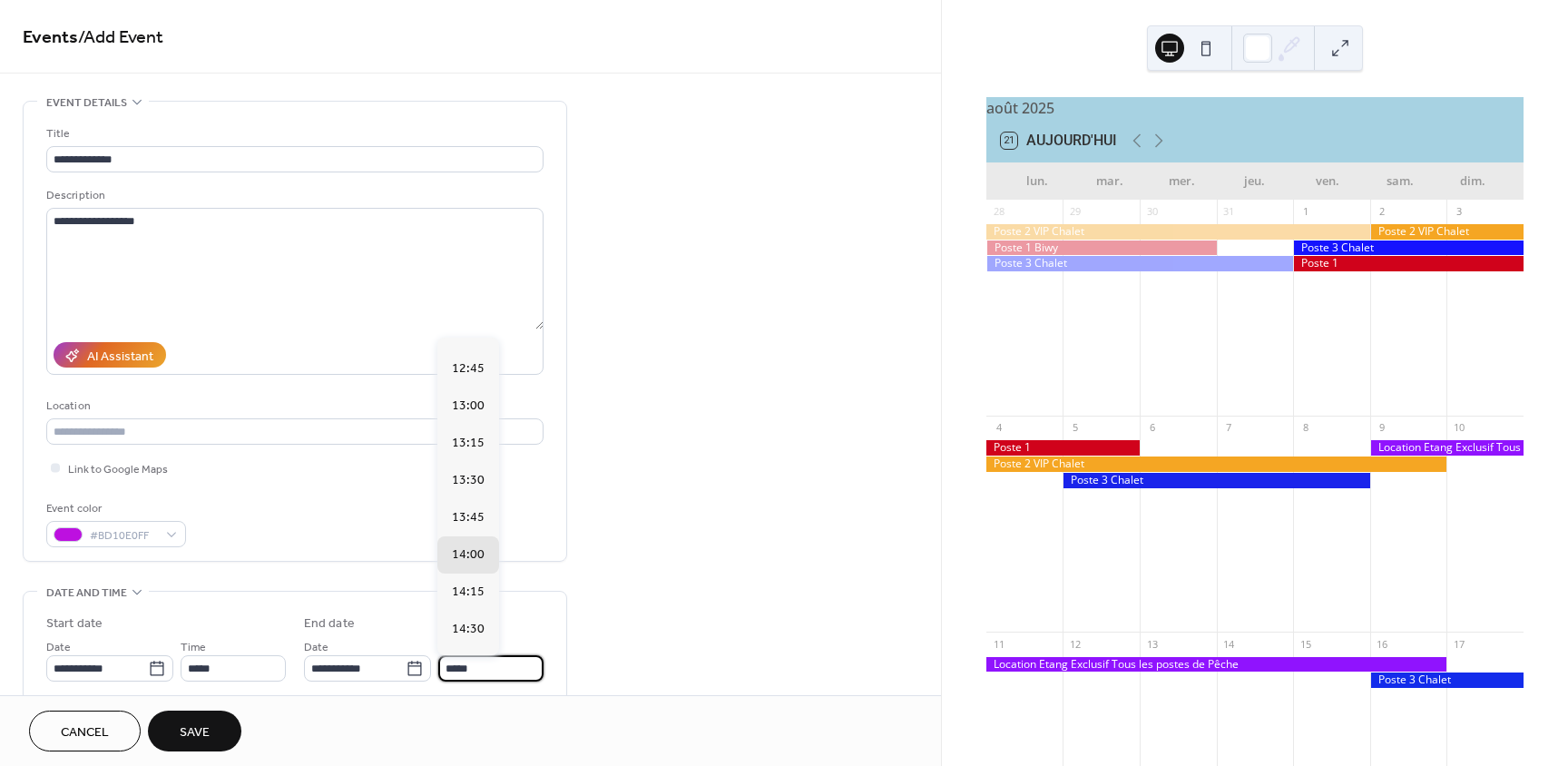 scroll, scrollTop: 1721, scrollLeft: 0, axis: vertical 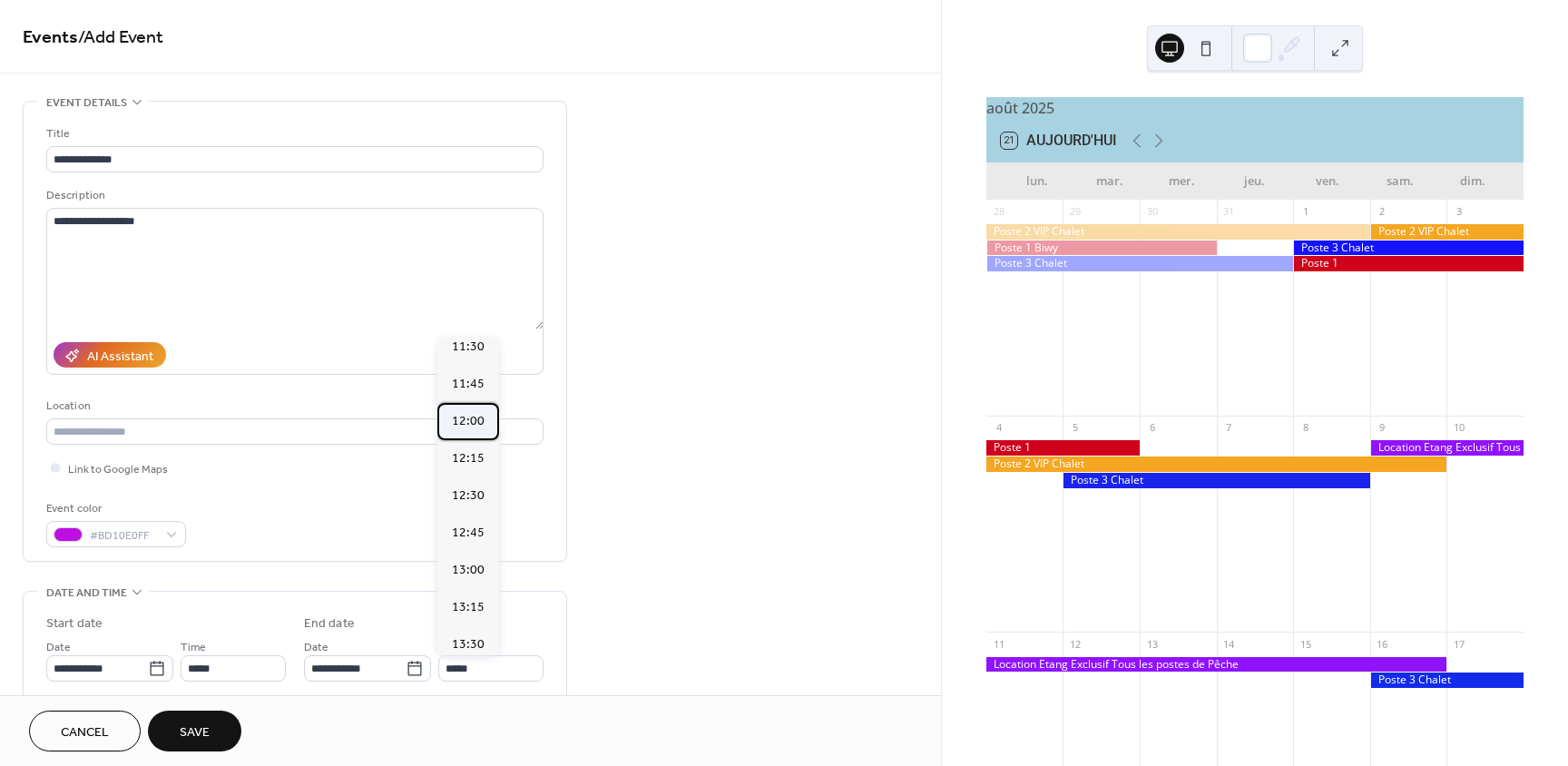 click on "12:00" at bounding box center (468, 421) 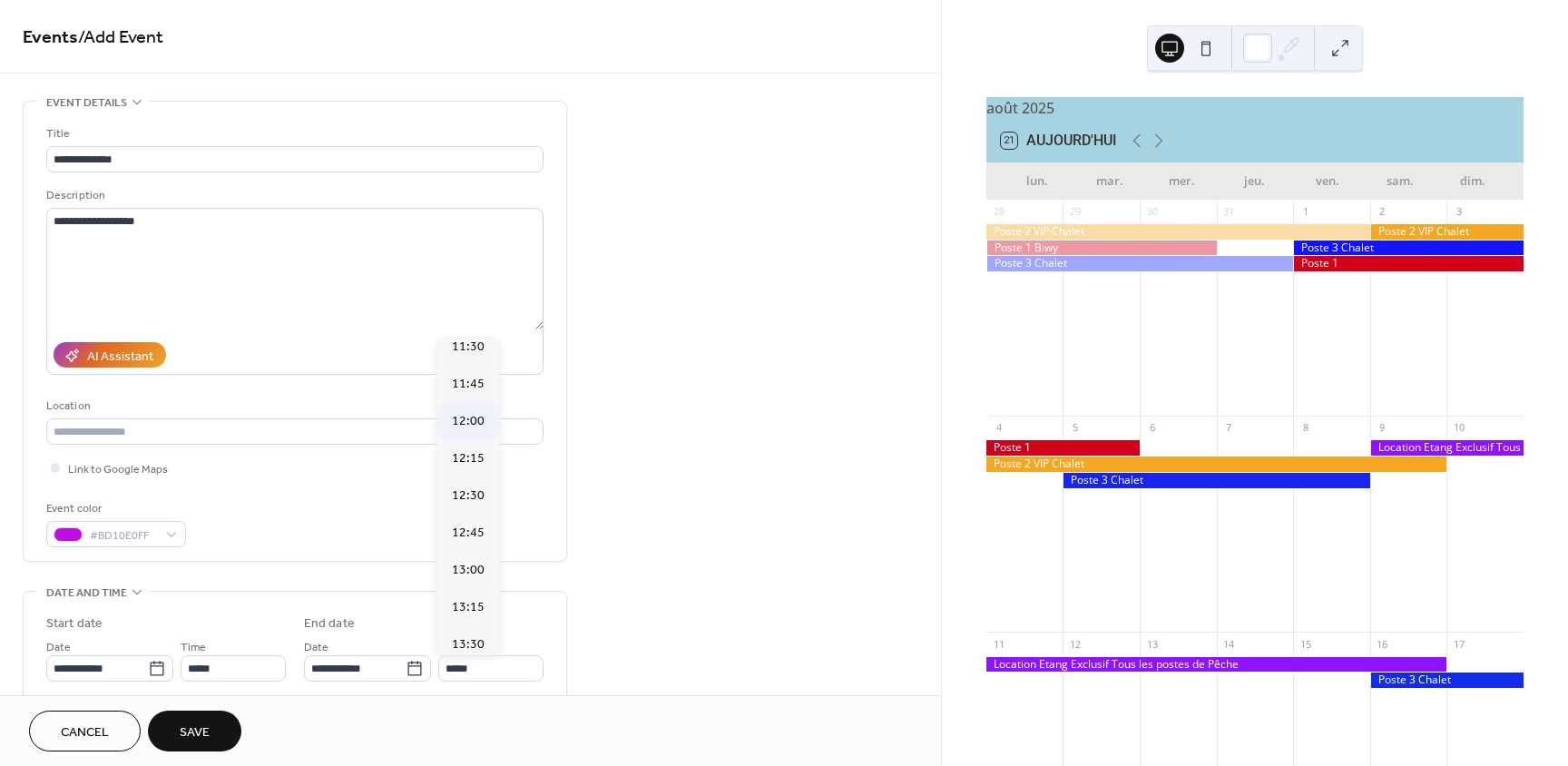 type on "*****" 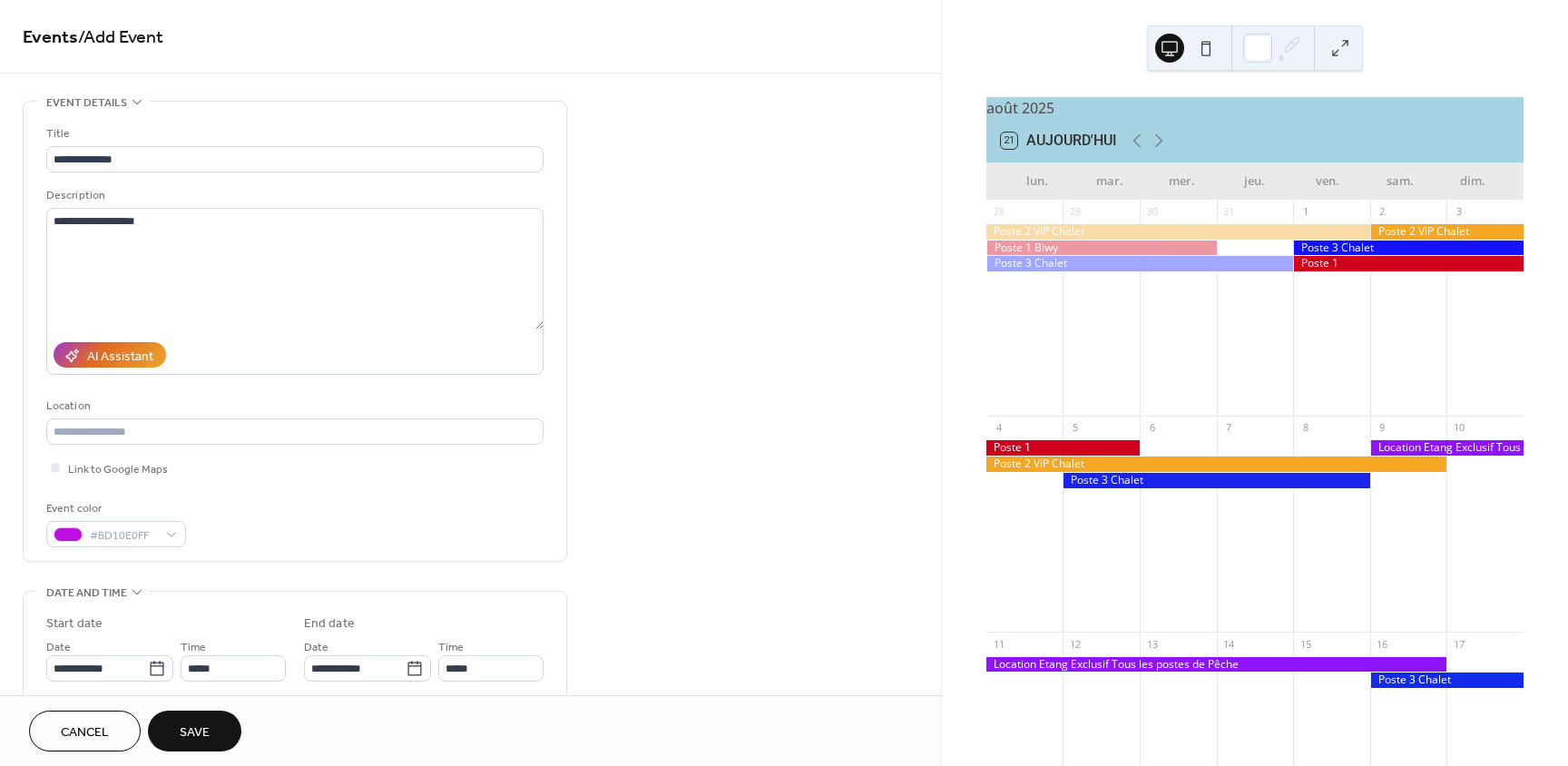 click on "Save" at bounding box center (194, 732) 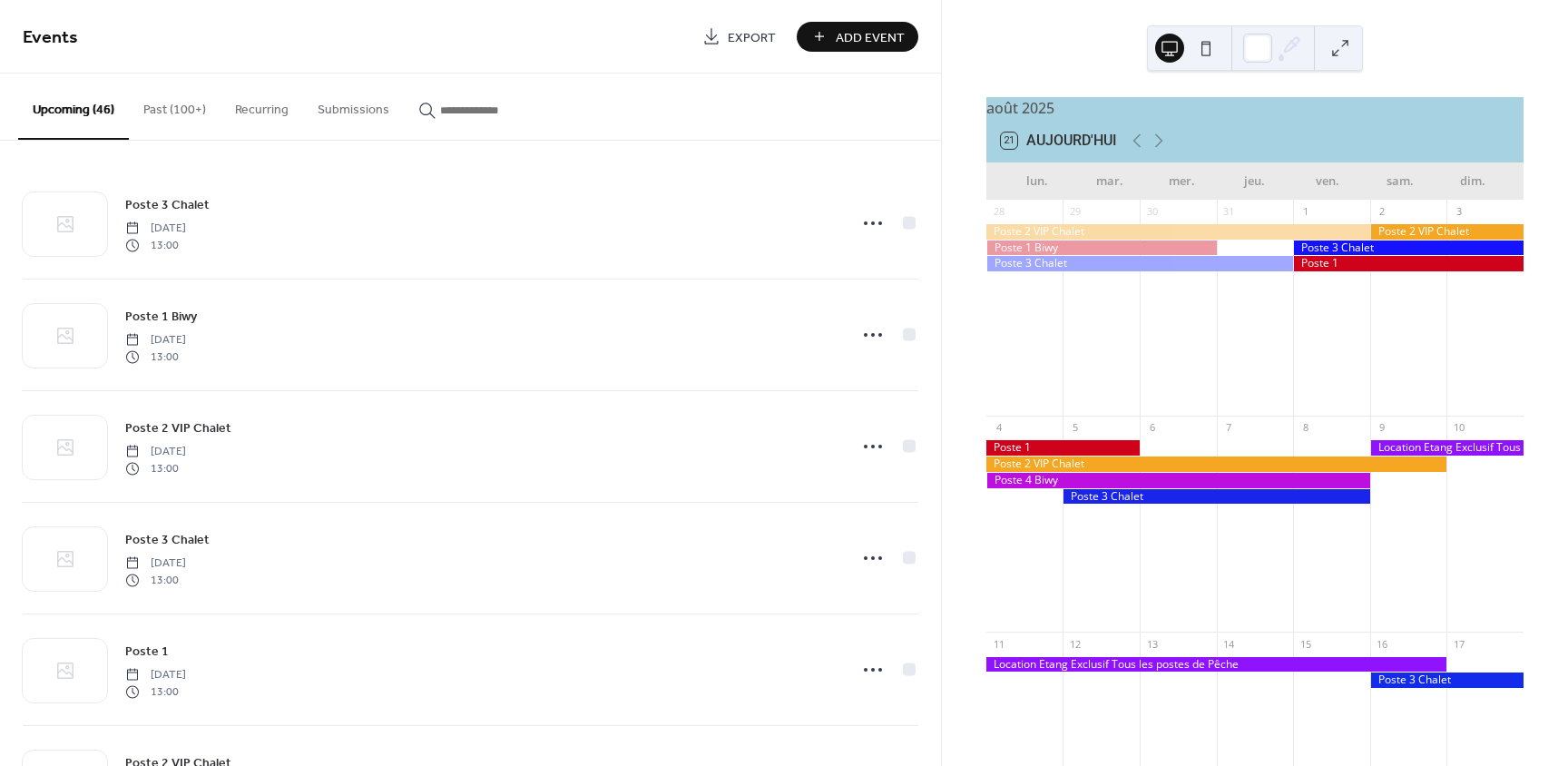 click on "Add Event" at bounding box center [870, 37] 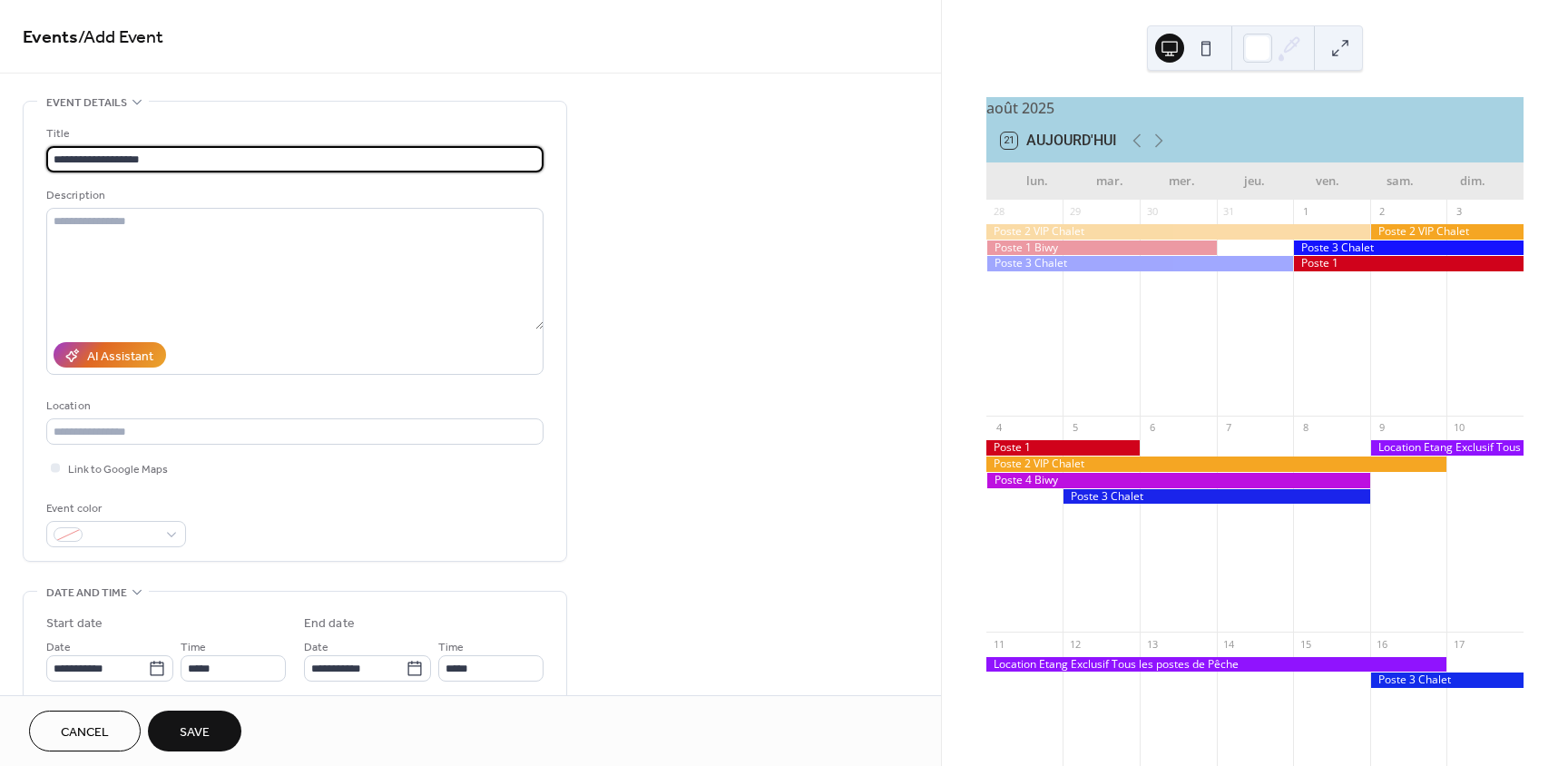 click on "**********" at bounding box center [295, 159] 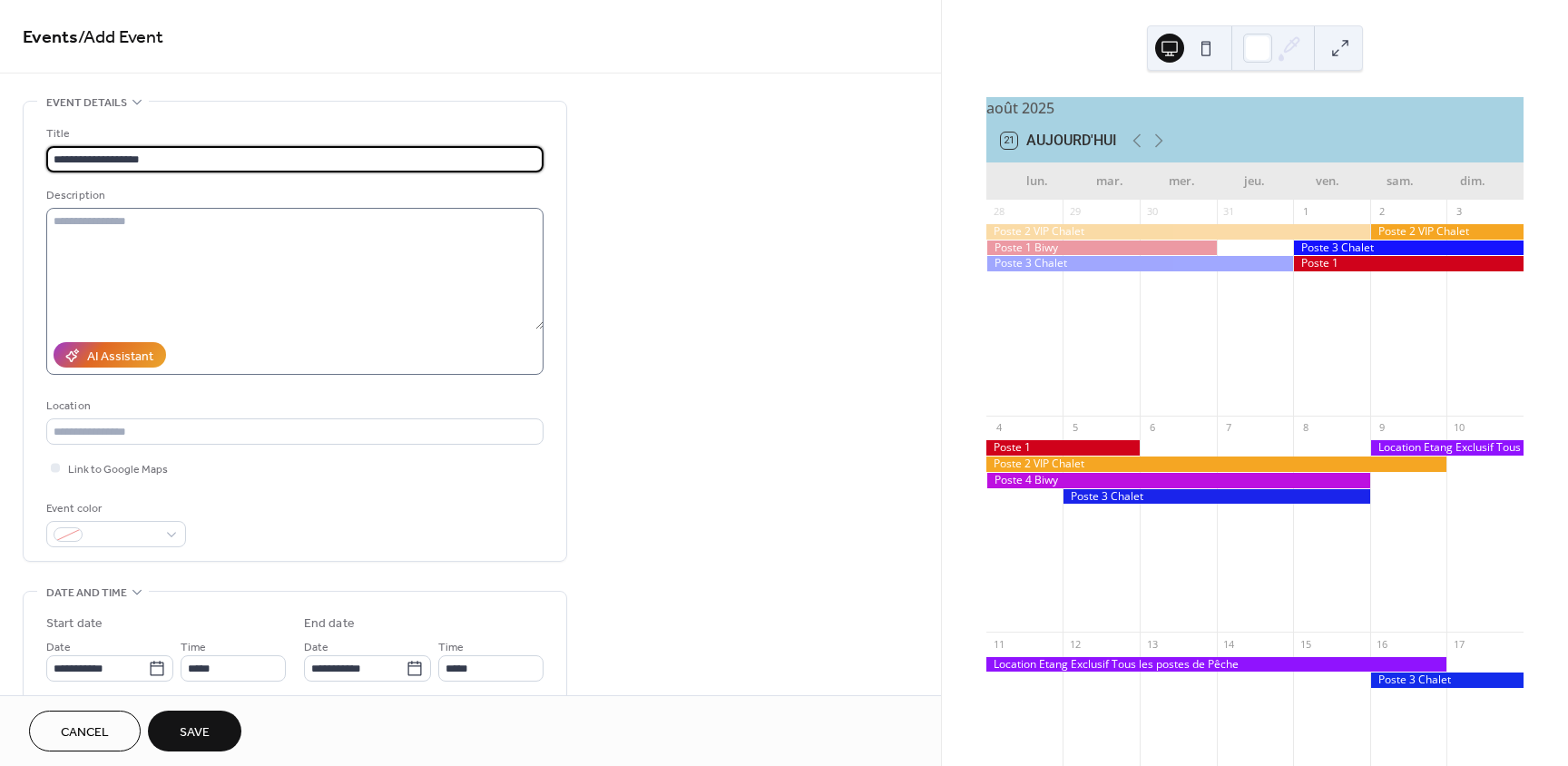 type on "**********" 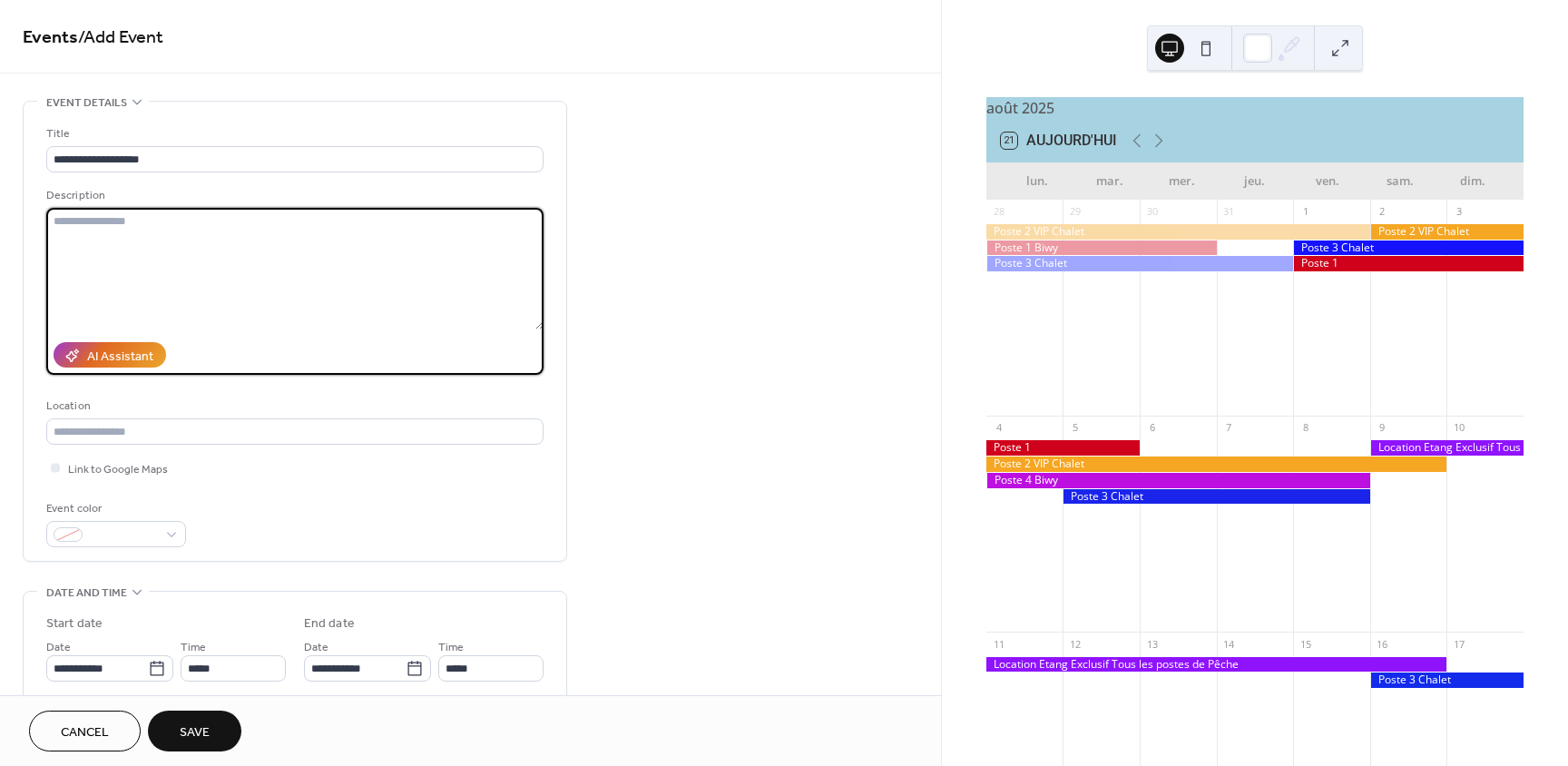 click at bounding box center (295, 269) 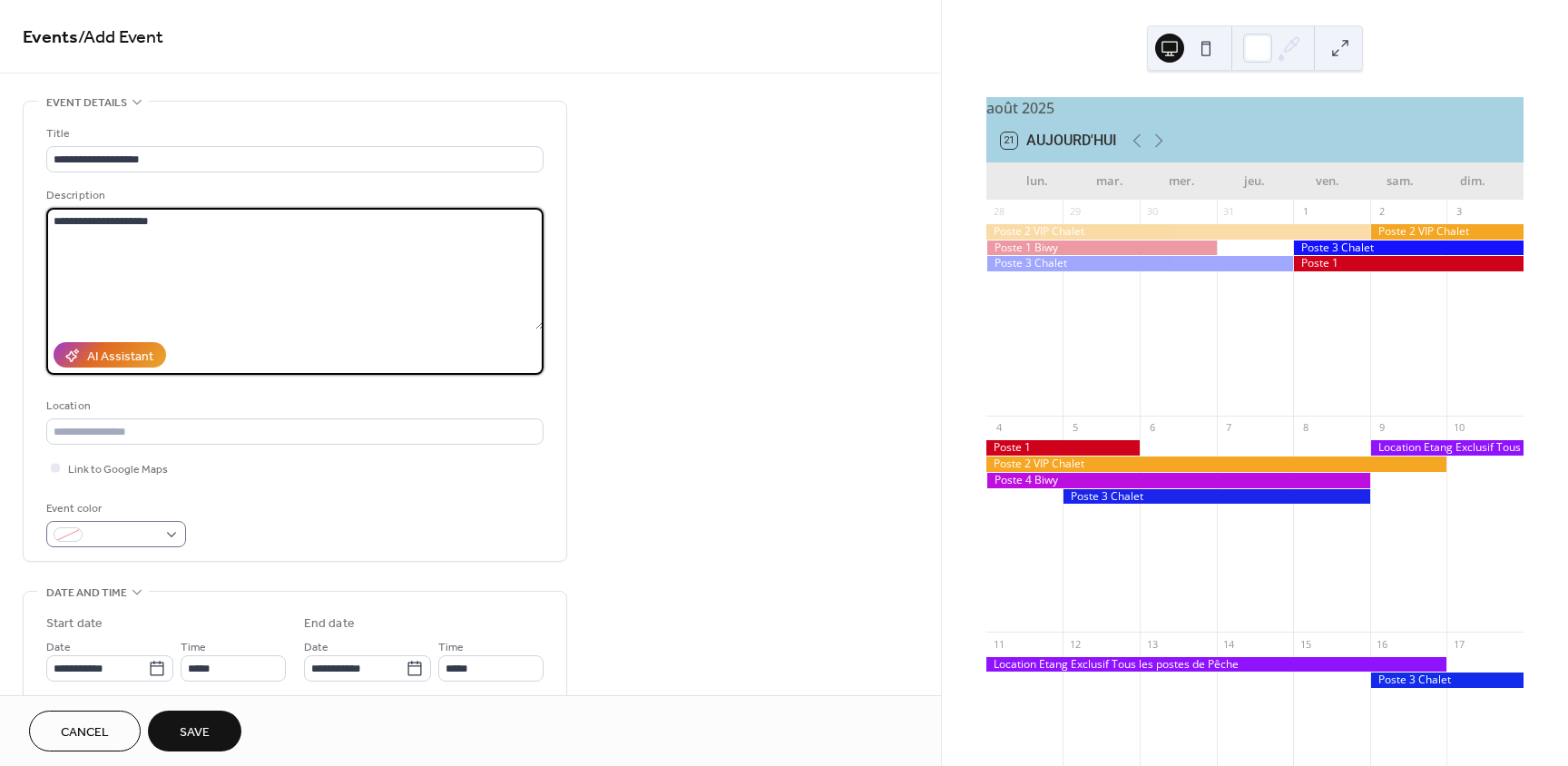 type on "**********" 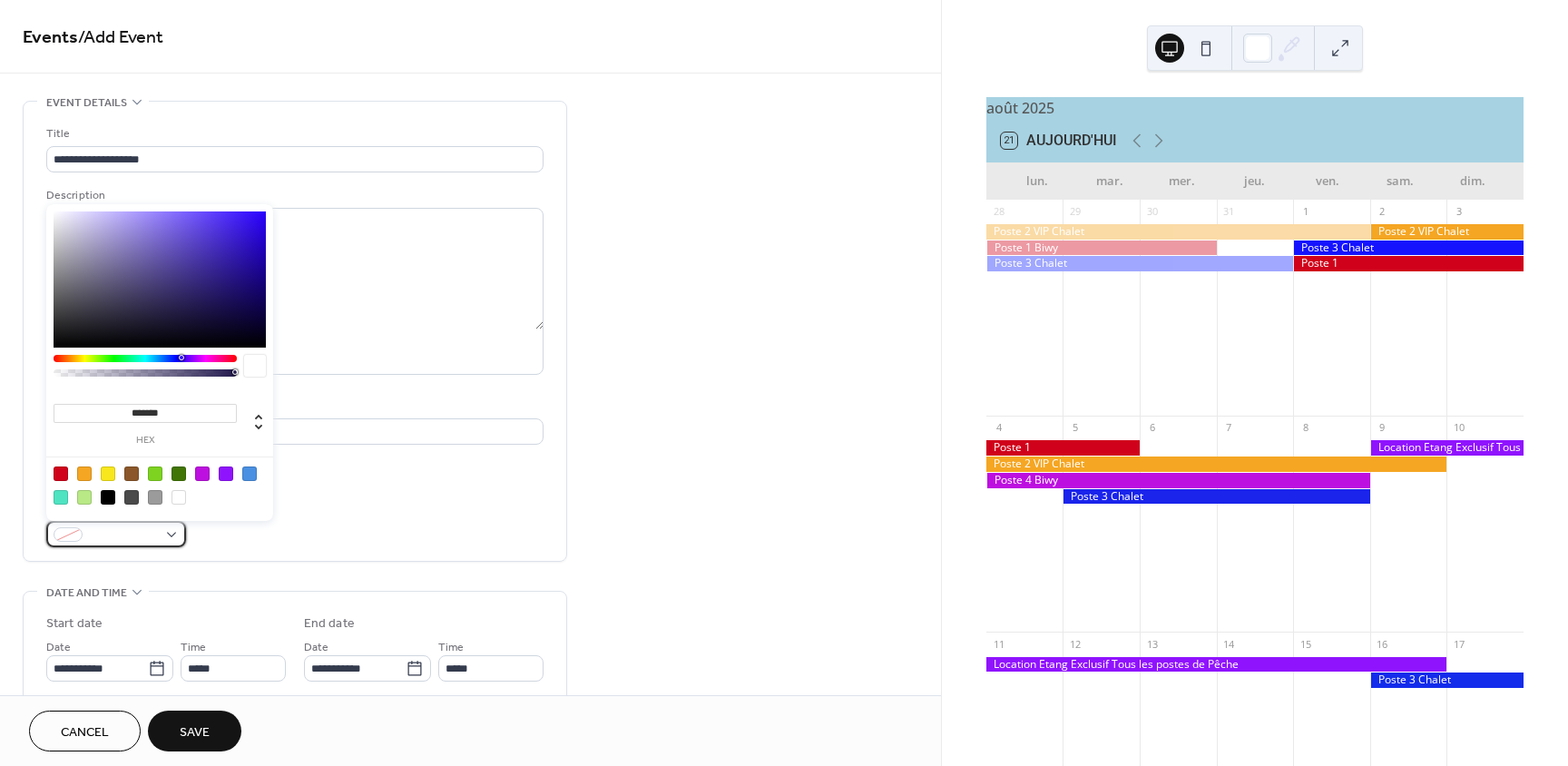 click at bounding box center (116, 534) 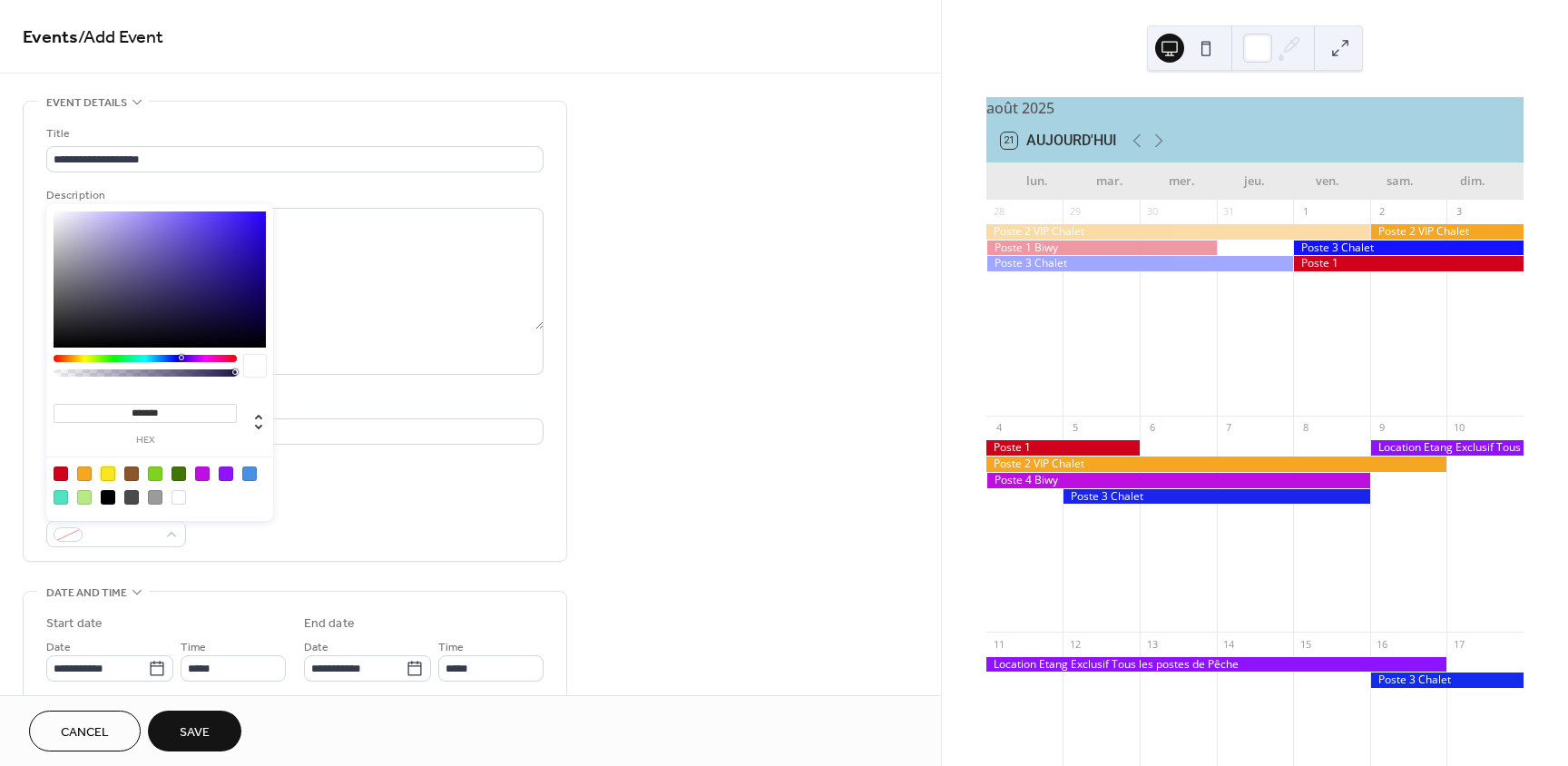 click at bounding box center (108, 474) 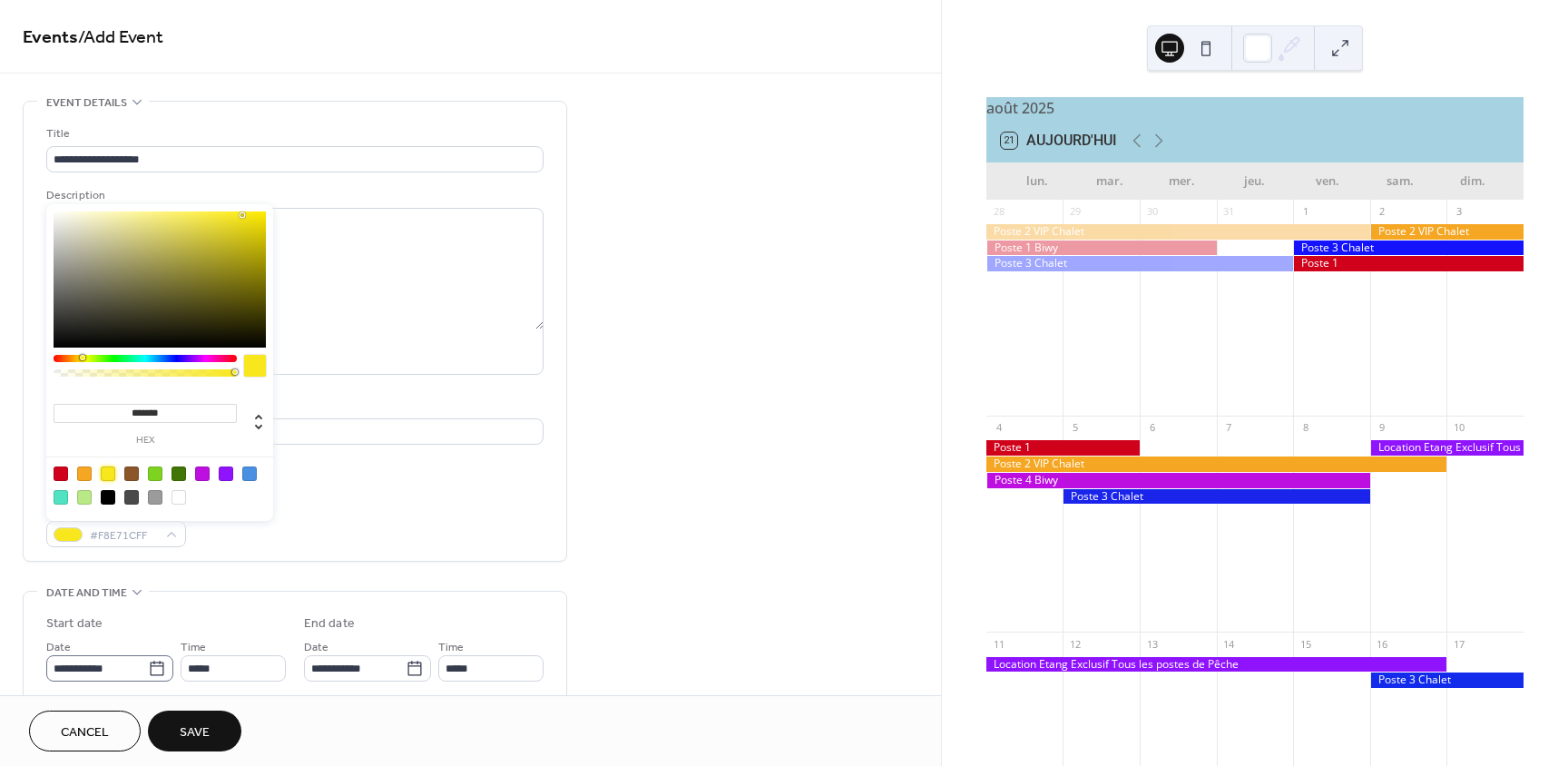 click 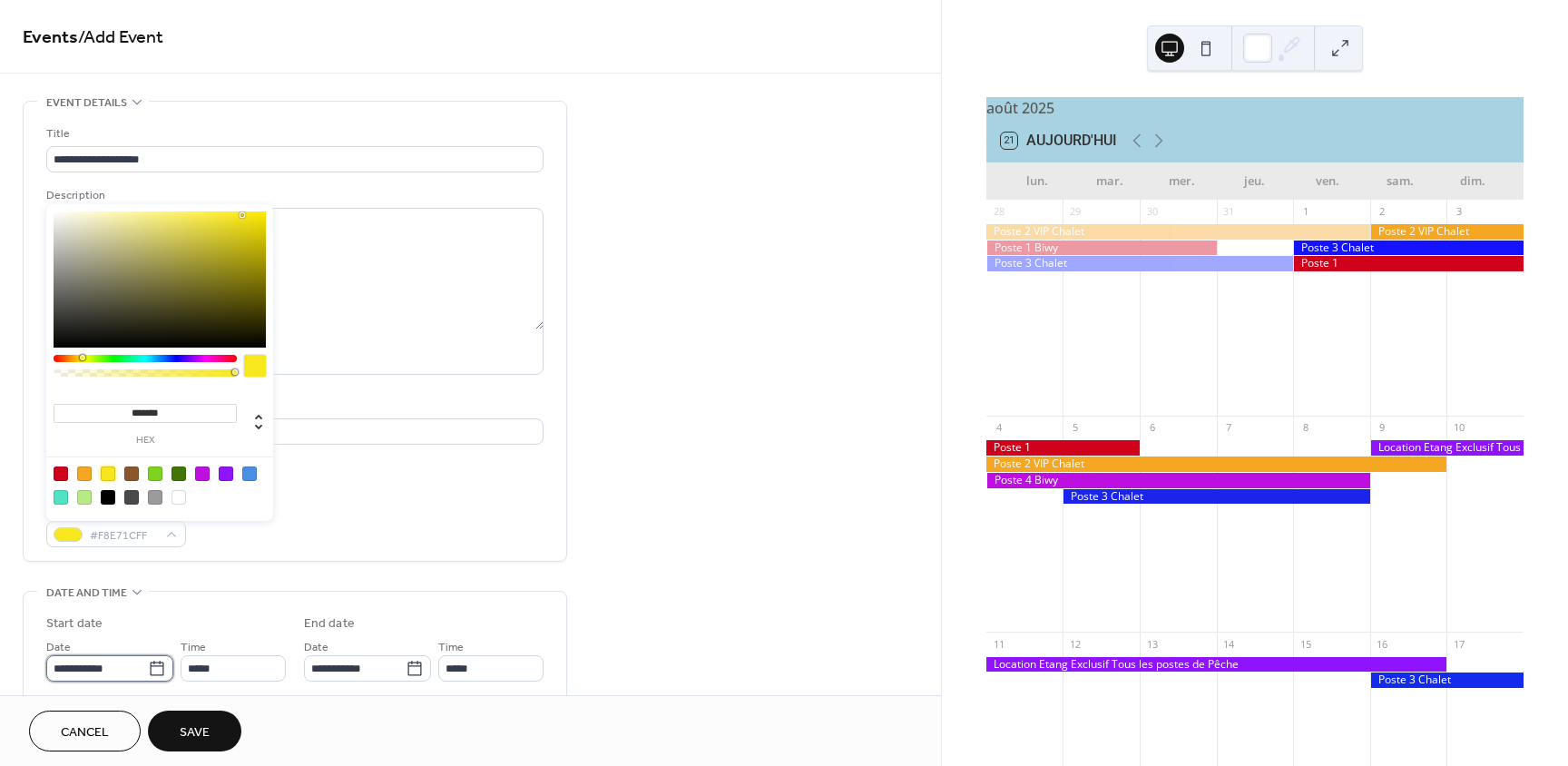 click on "**********" at bounding box center [97, 668] 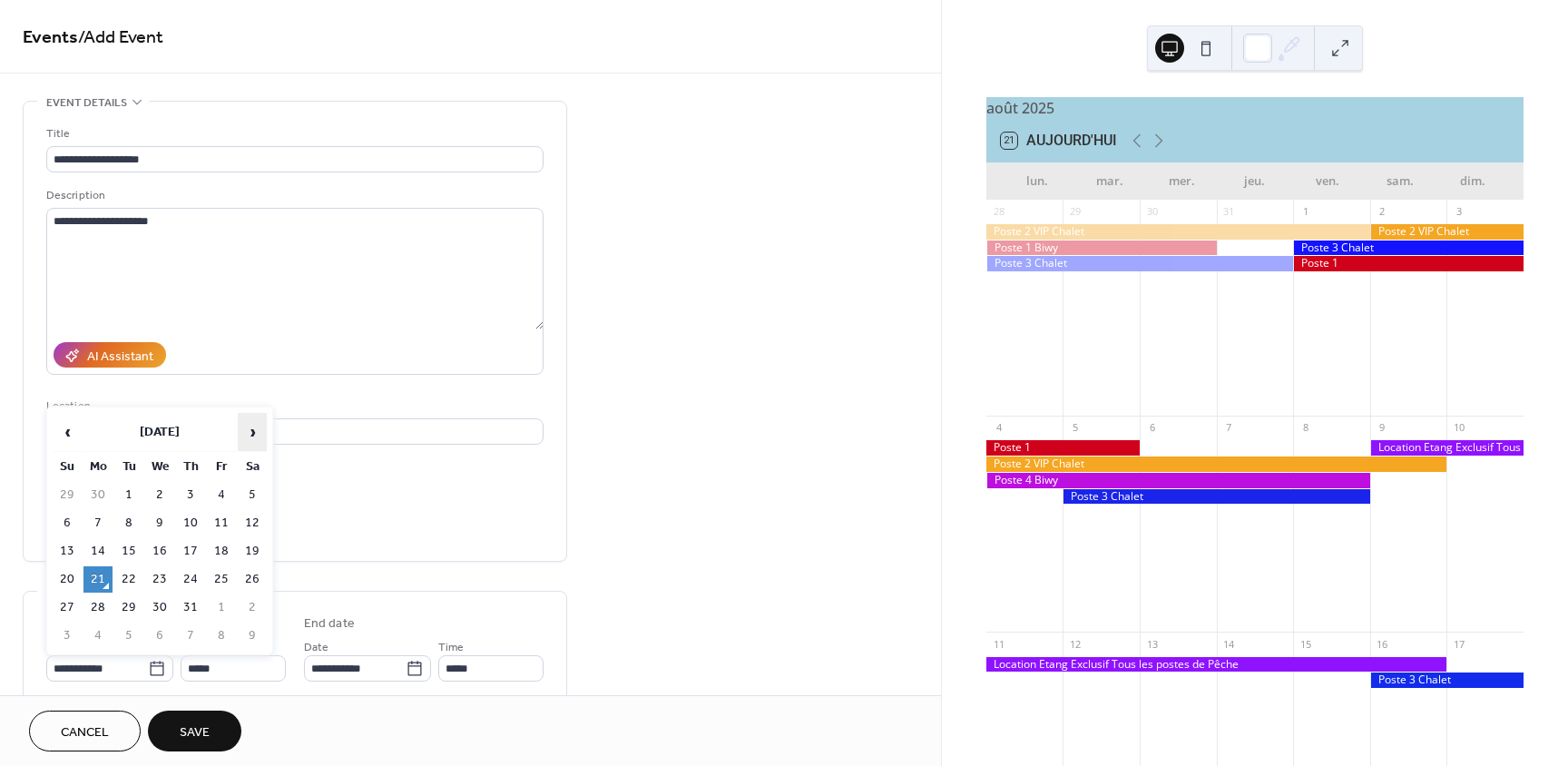 click on "›" at bounding box center [252, 432] 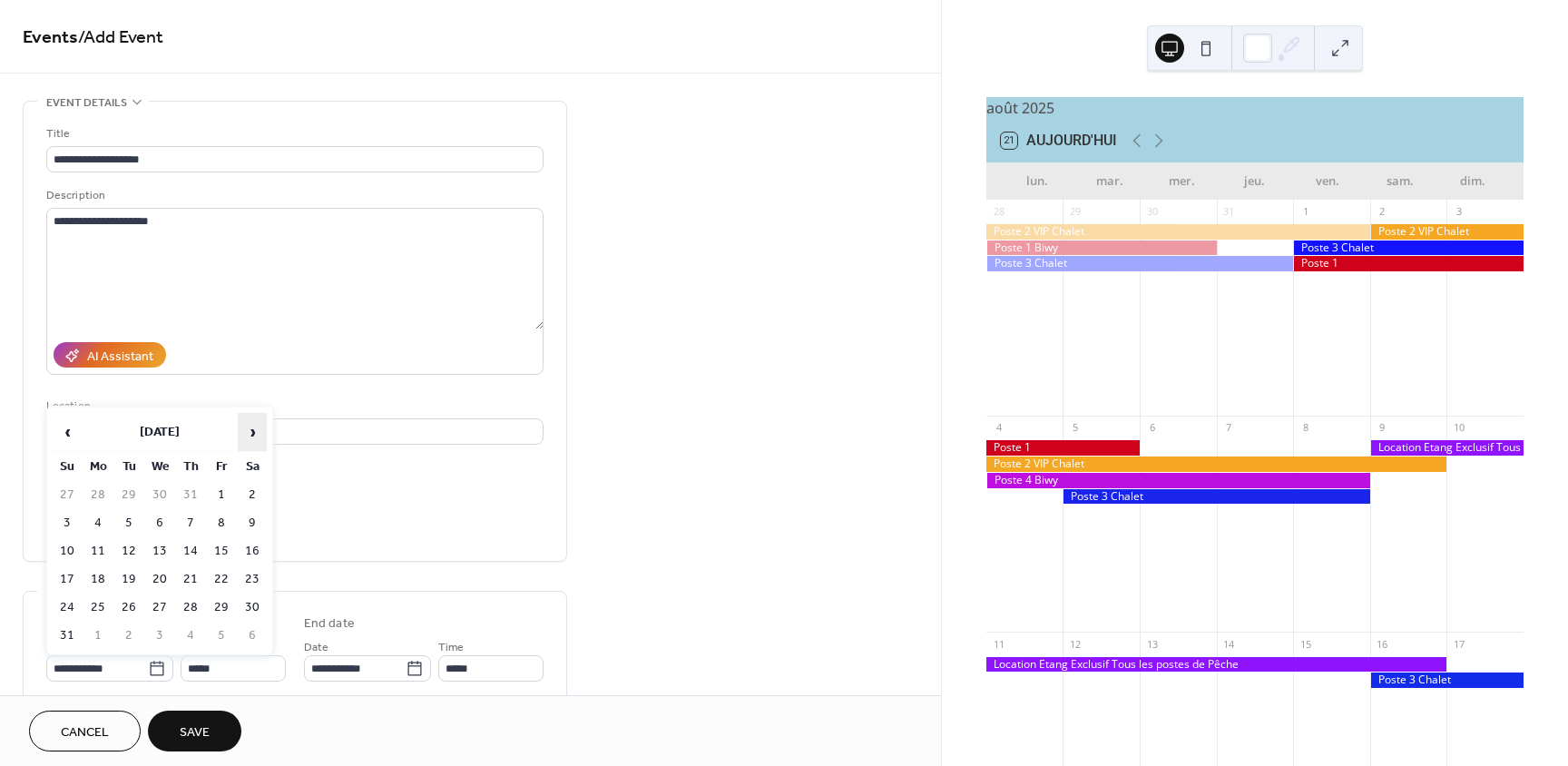 click on "›" at bounding box center [252, 432] 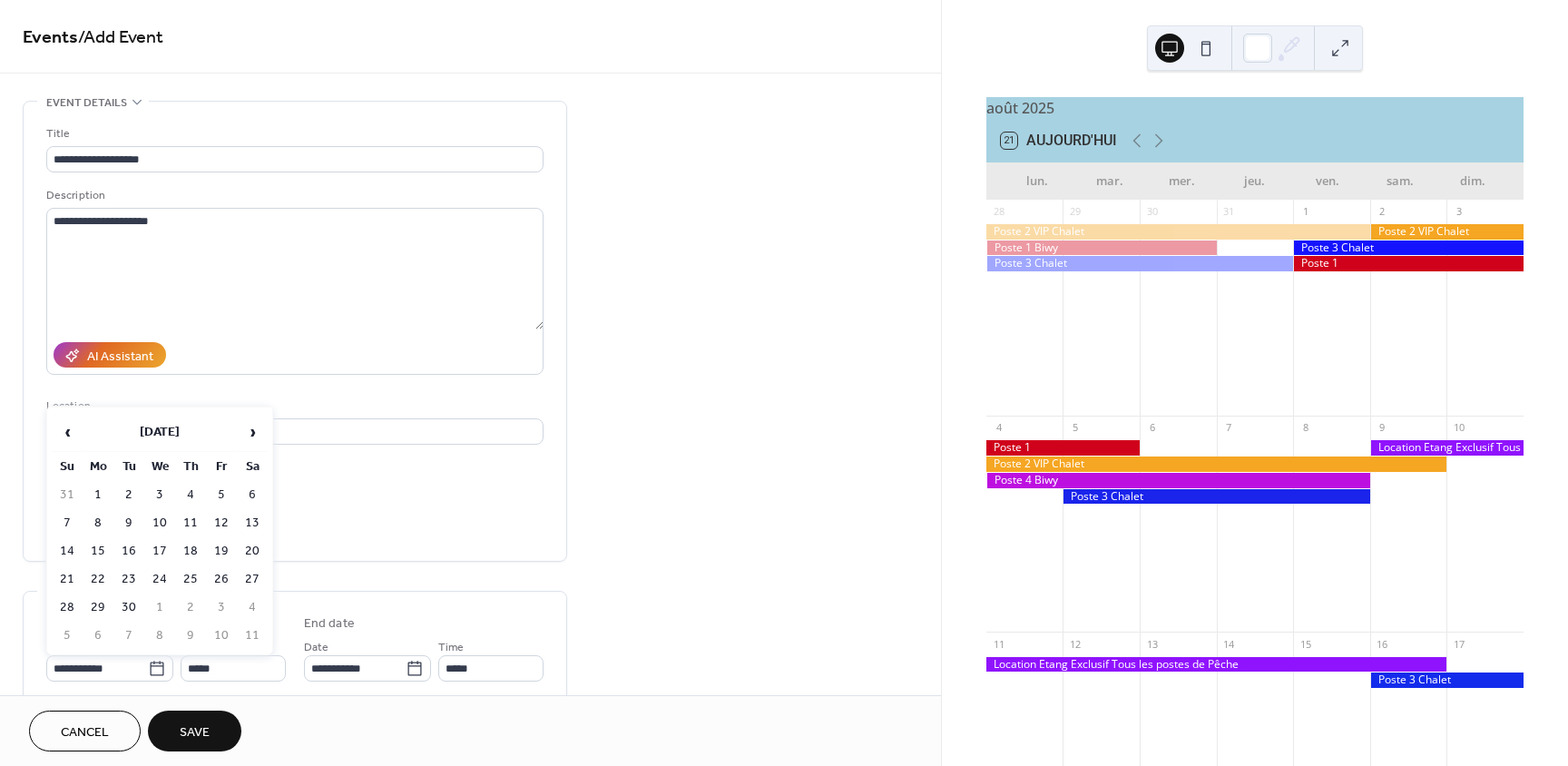 click on "4" at bounding box center (191, 495) 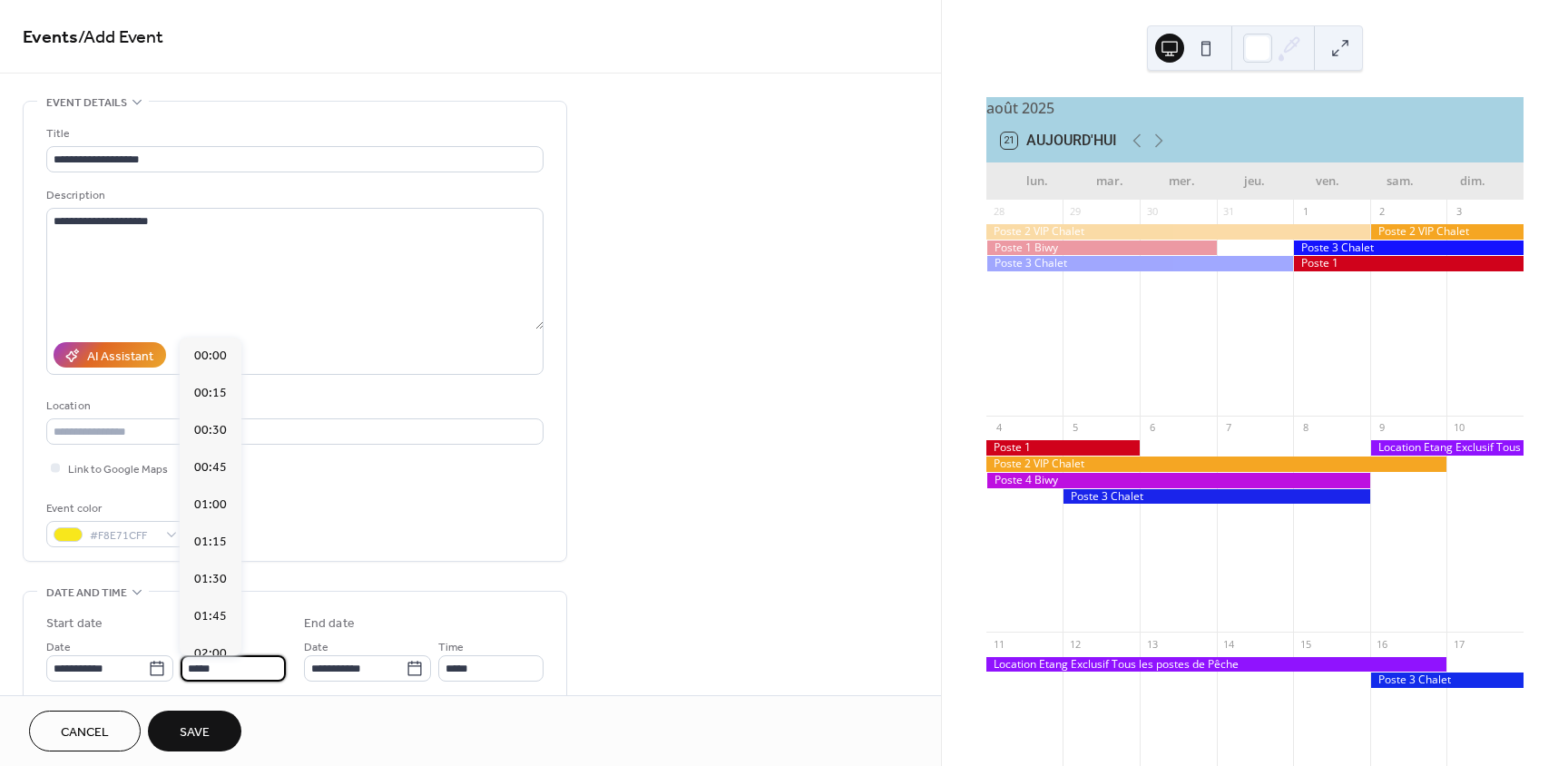 click on "*****" at bounding box center (233, 668) 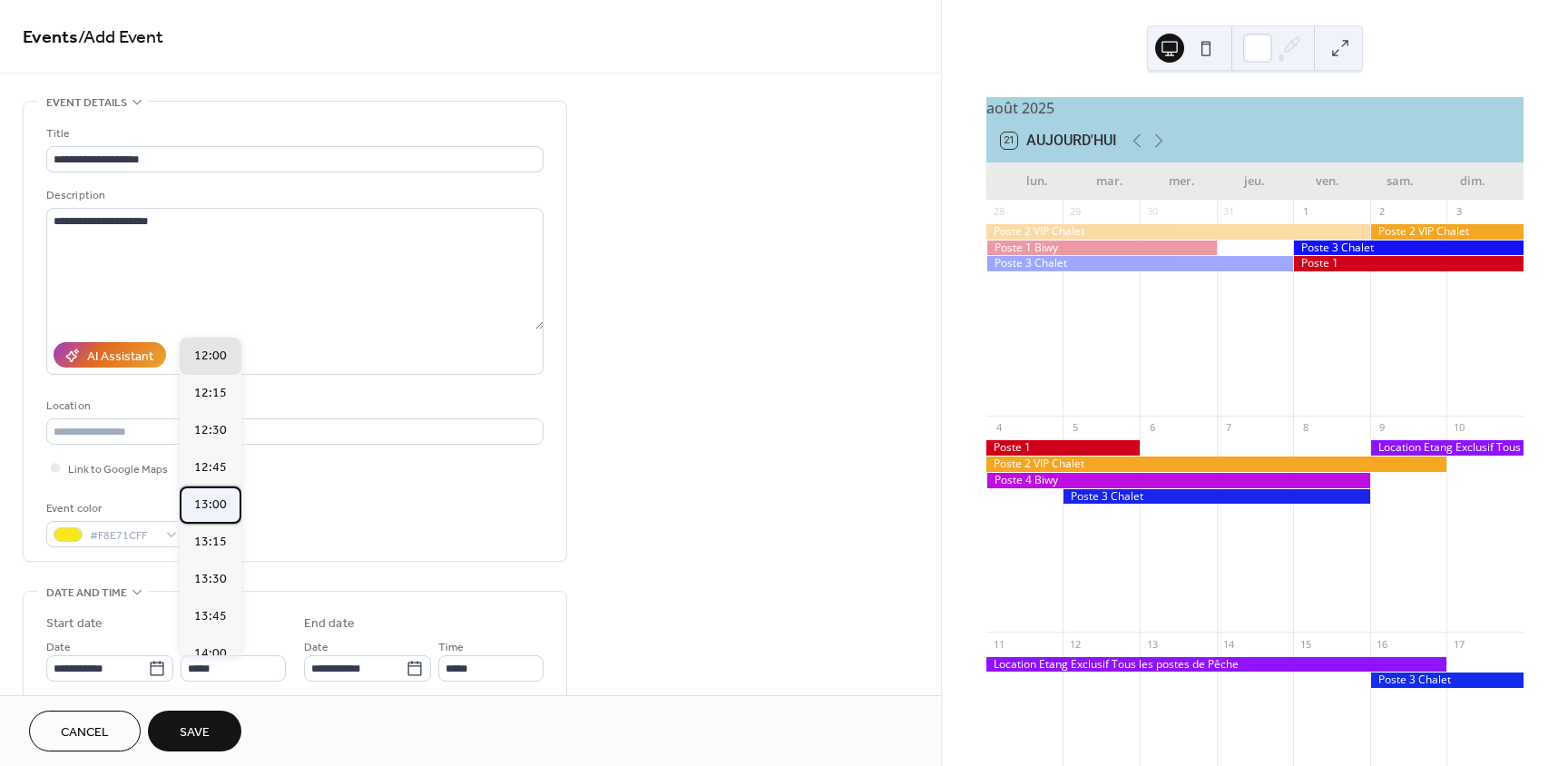click on "13:00" at bounding box center [211, 505] 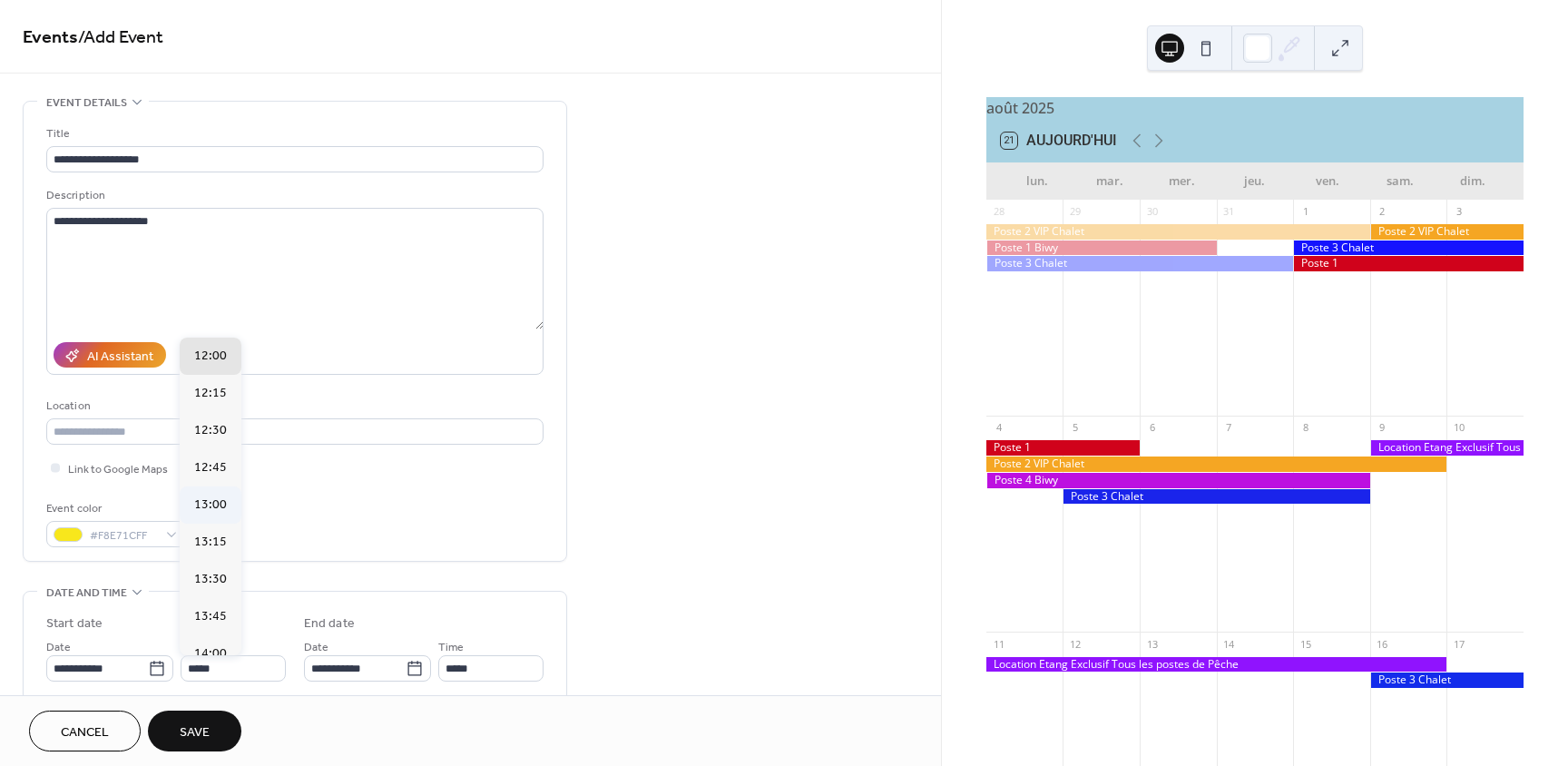 type on "*****" 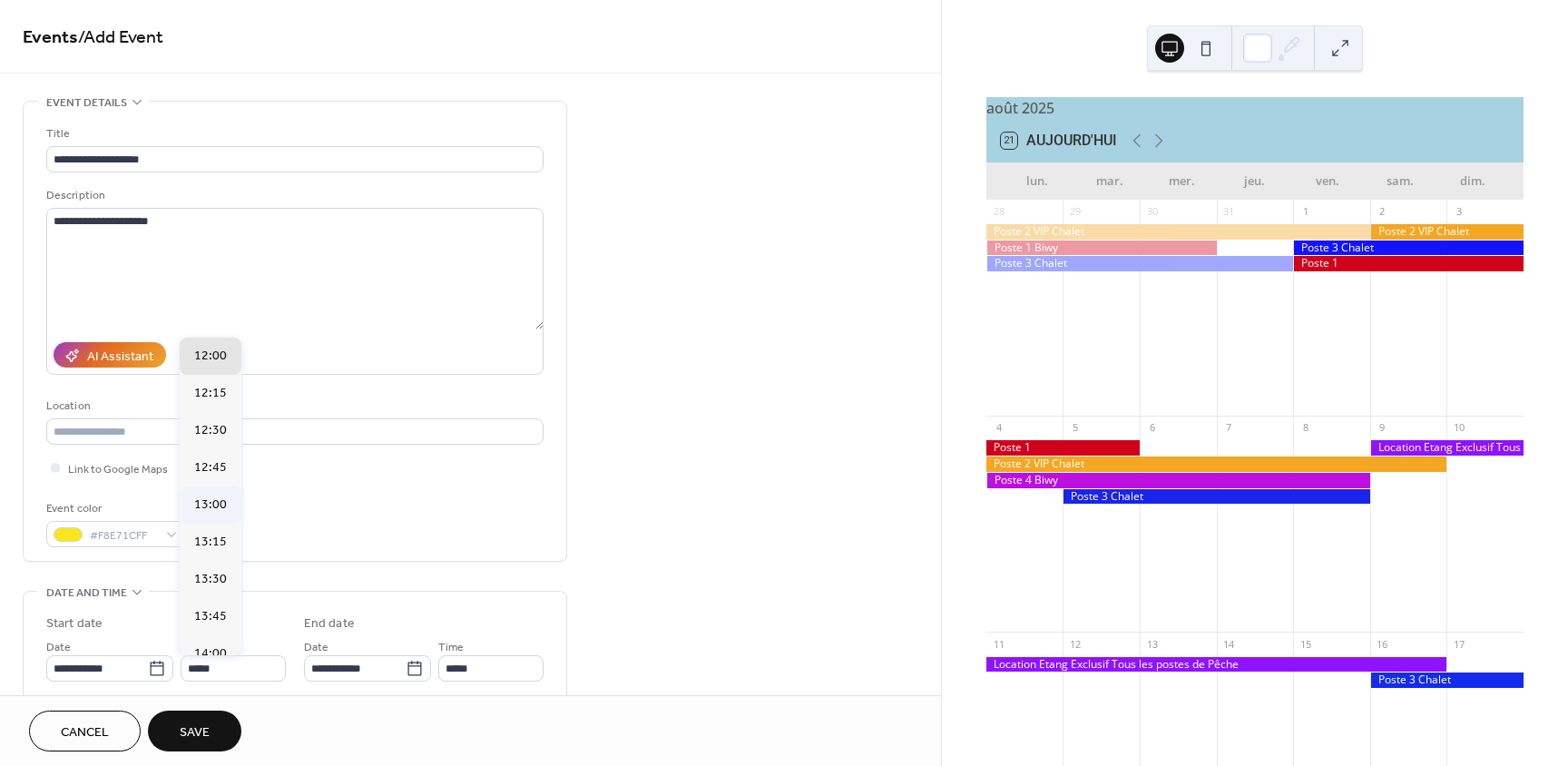 type on "*****" 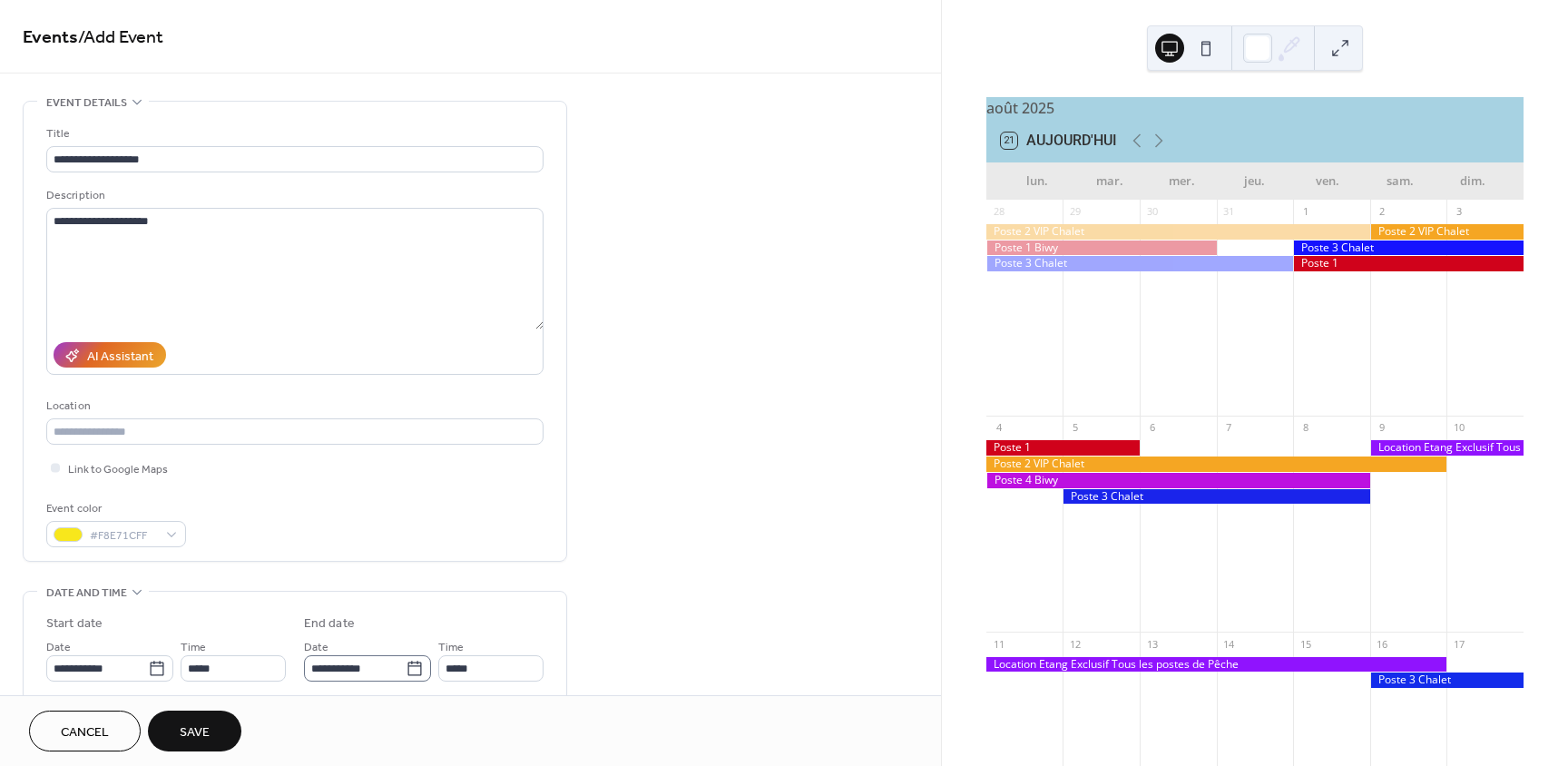 click 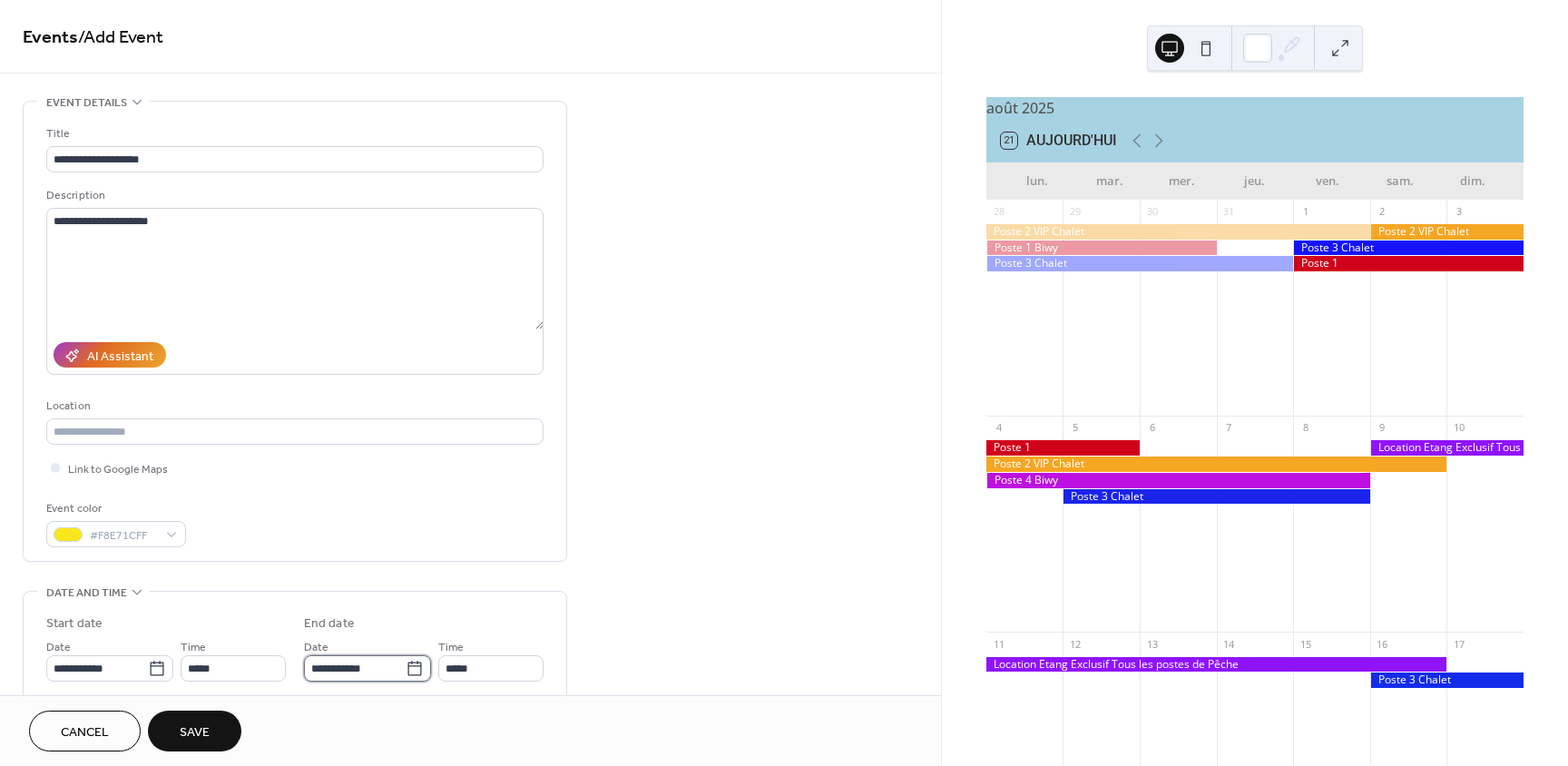 click on "**********" at bounding box center (355, 668) 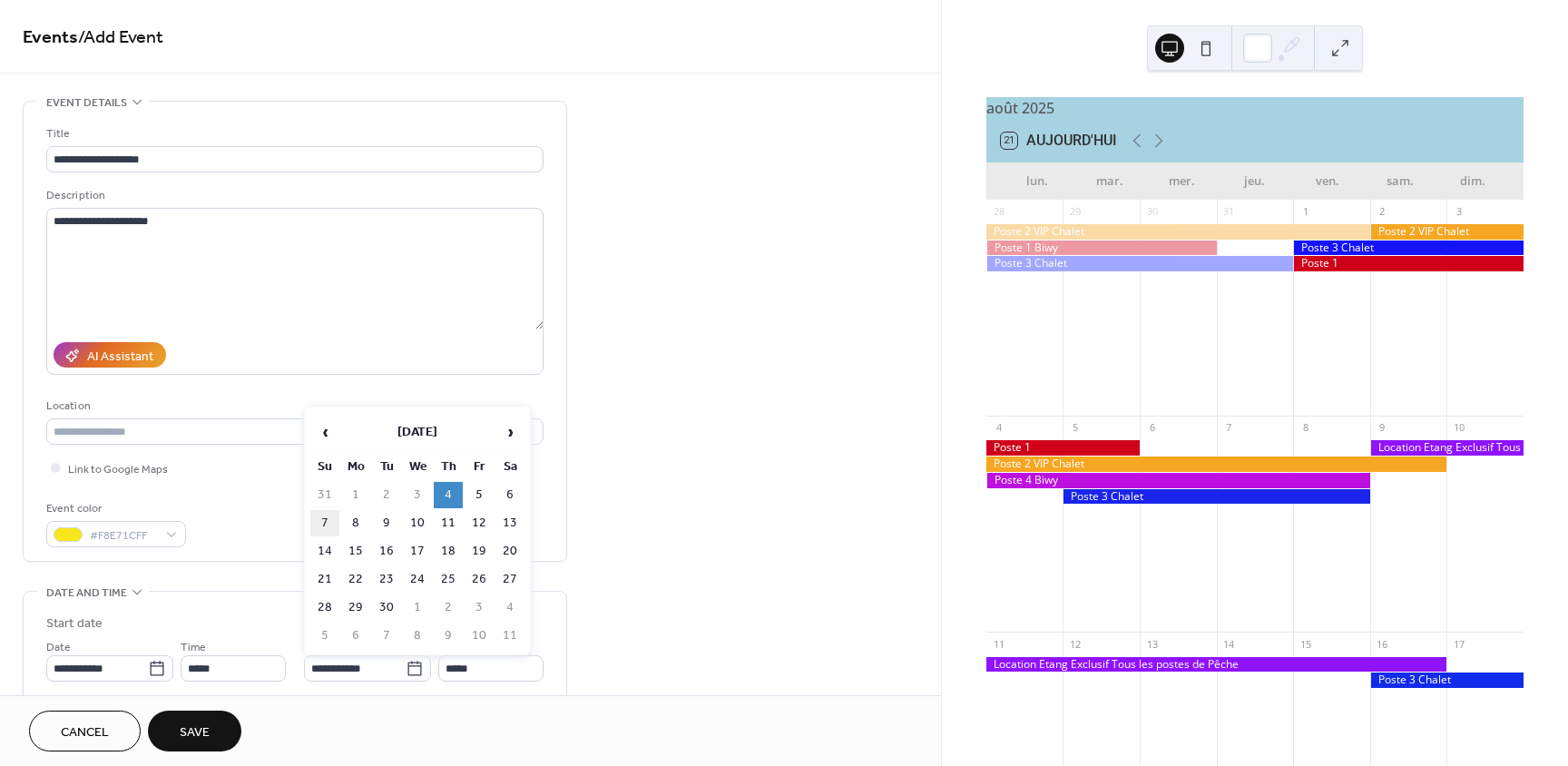click on "7" at bounding box center (325, 523) 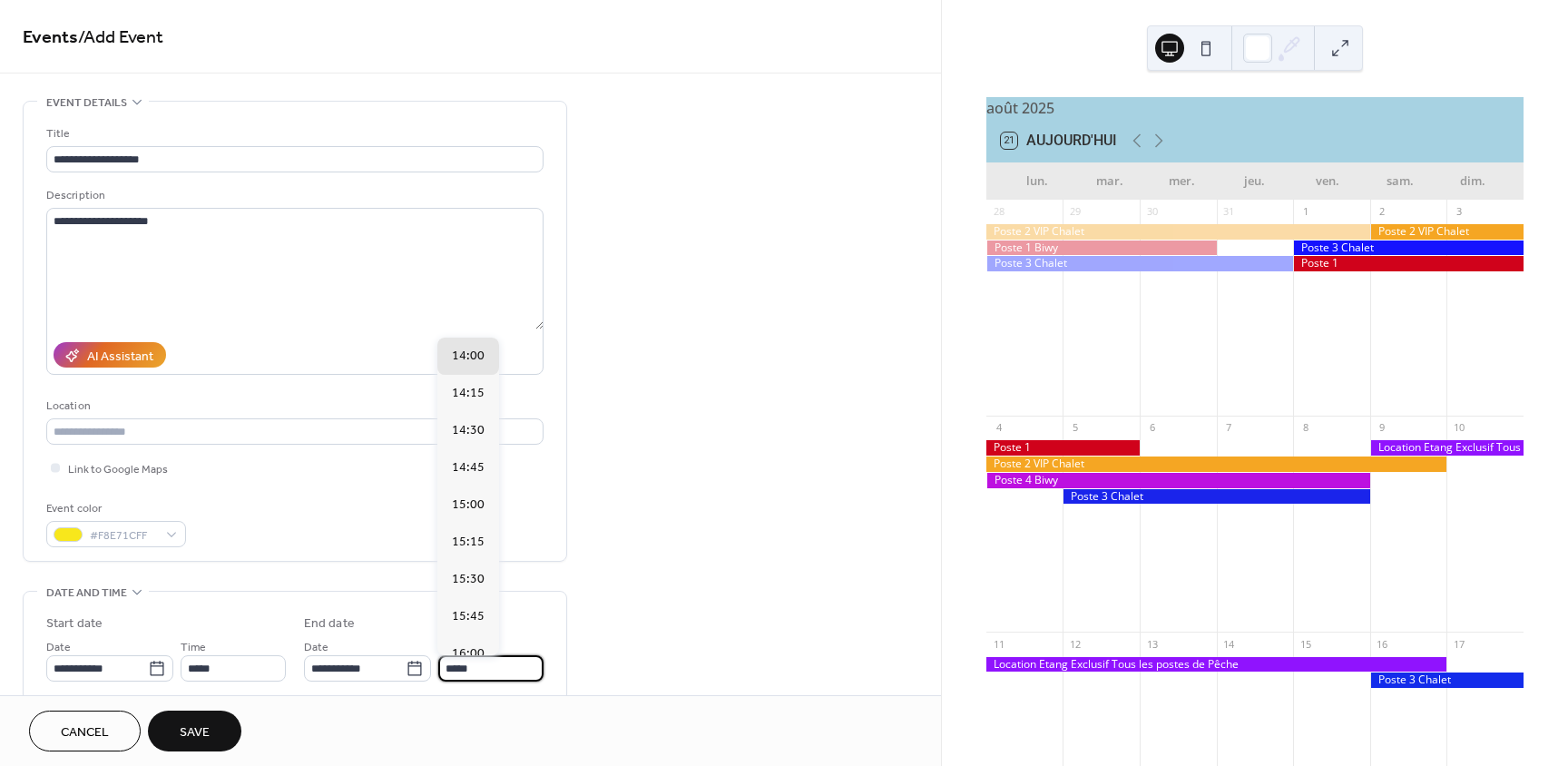 click on "*****" at bounding box center (491, 668) 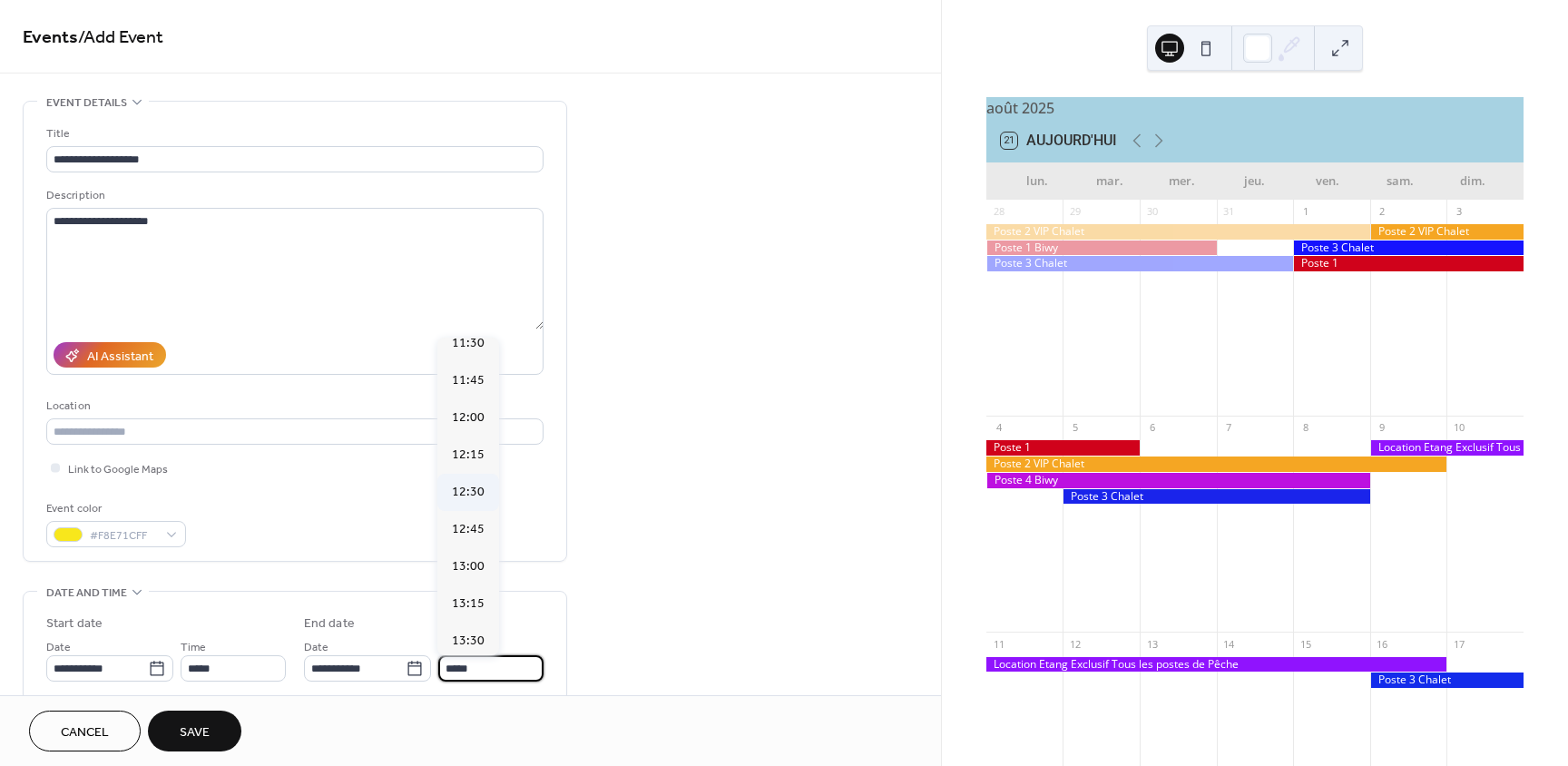 scroll, scrollTop: 1721, scrollLeft: 0, axis: vertical 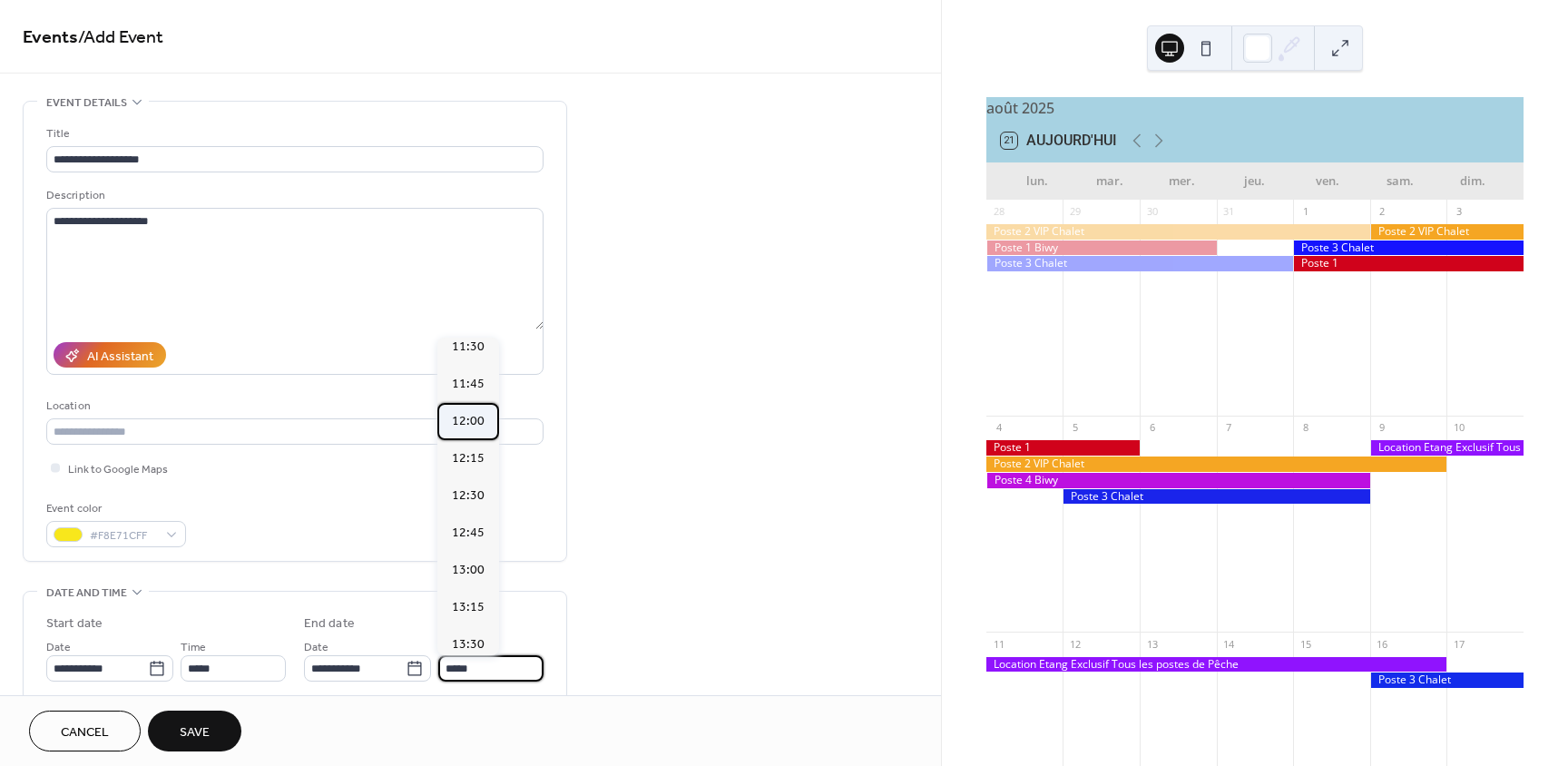 click on "12:00" at bounding box center (468, 421) 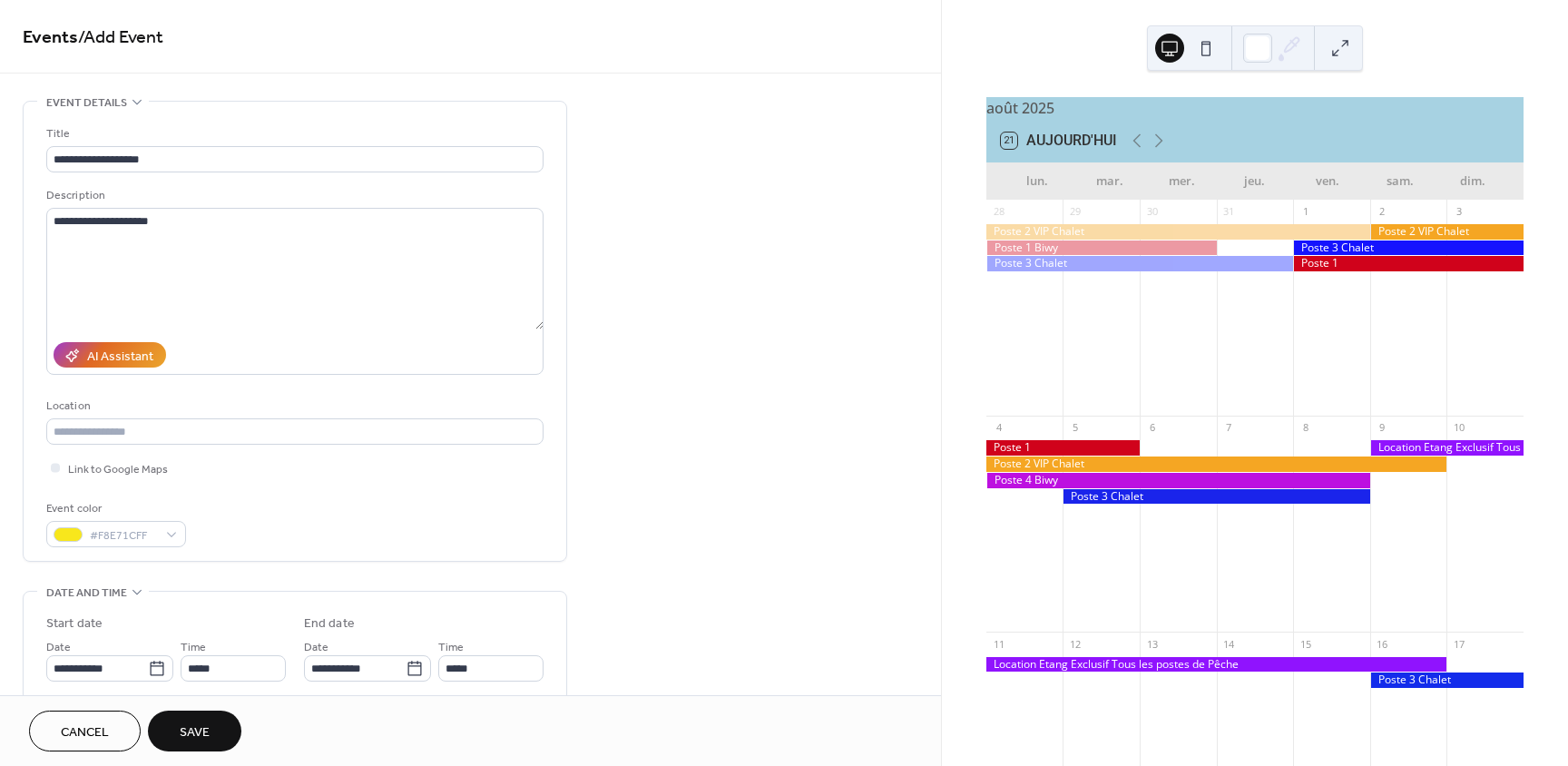 type on "*****" 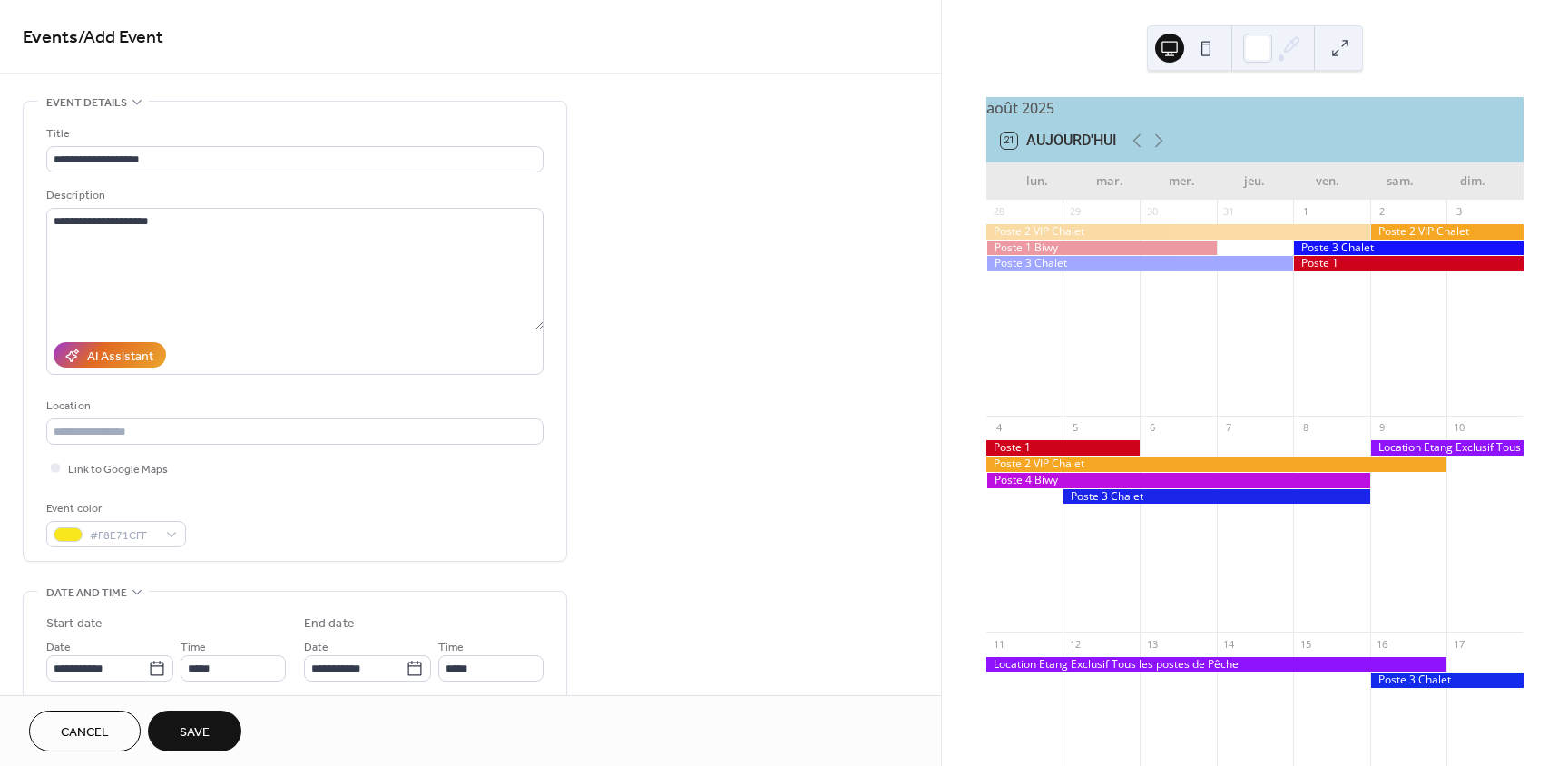 click on "Save" at bounding box center [194, 732] 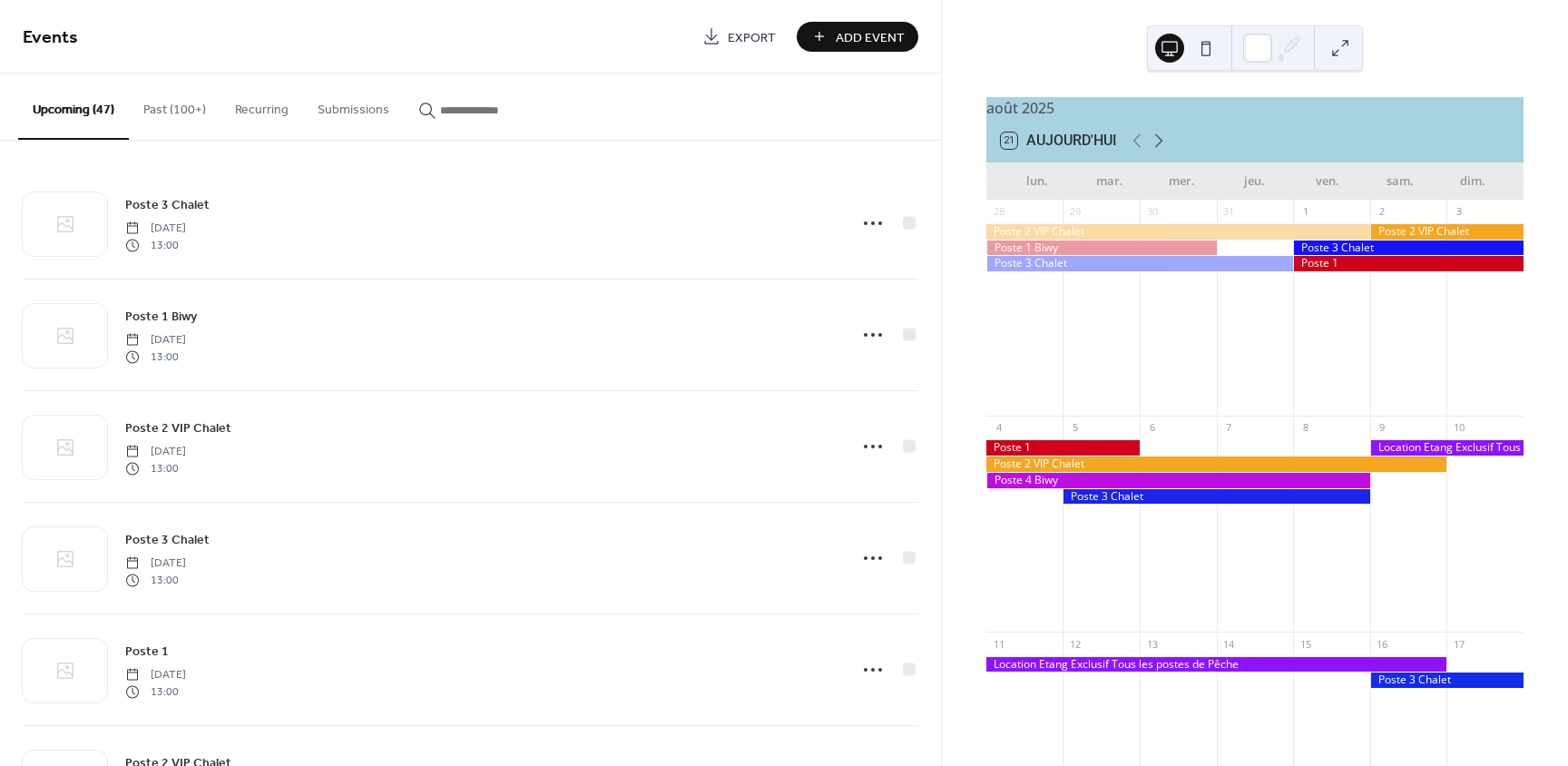 click 